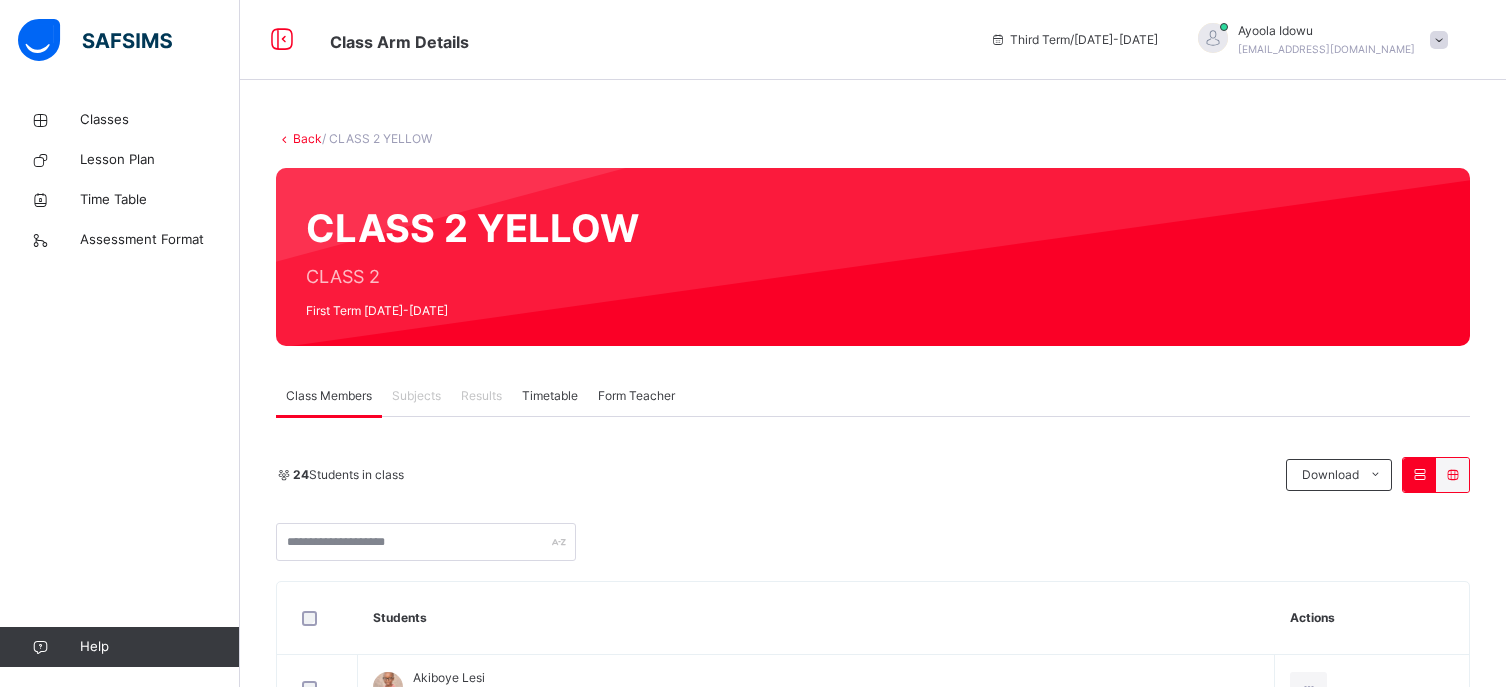 scroll, scrollTop: 0, scrollLeft: 0, axis: both 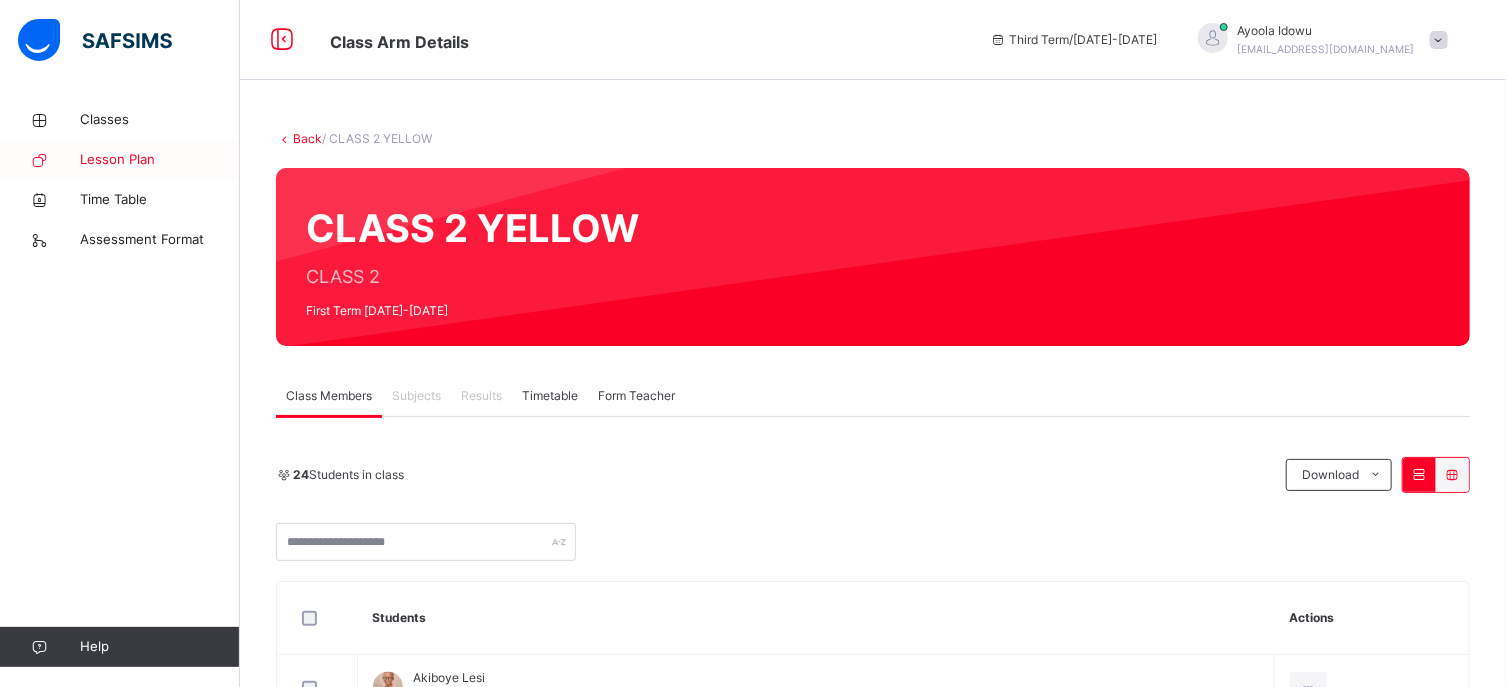 click on "Lesson Plan" at bounding box center [120, 160] 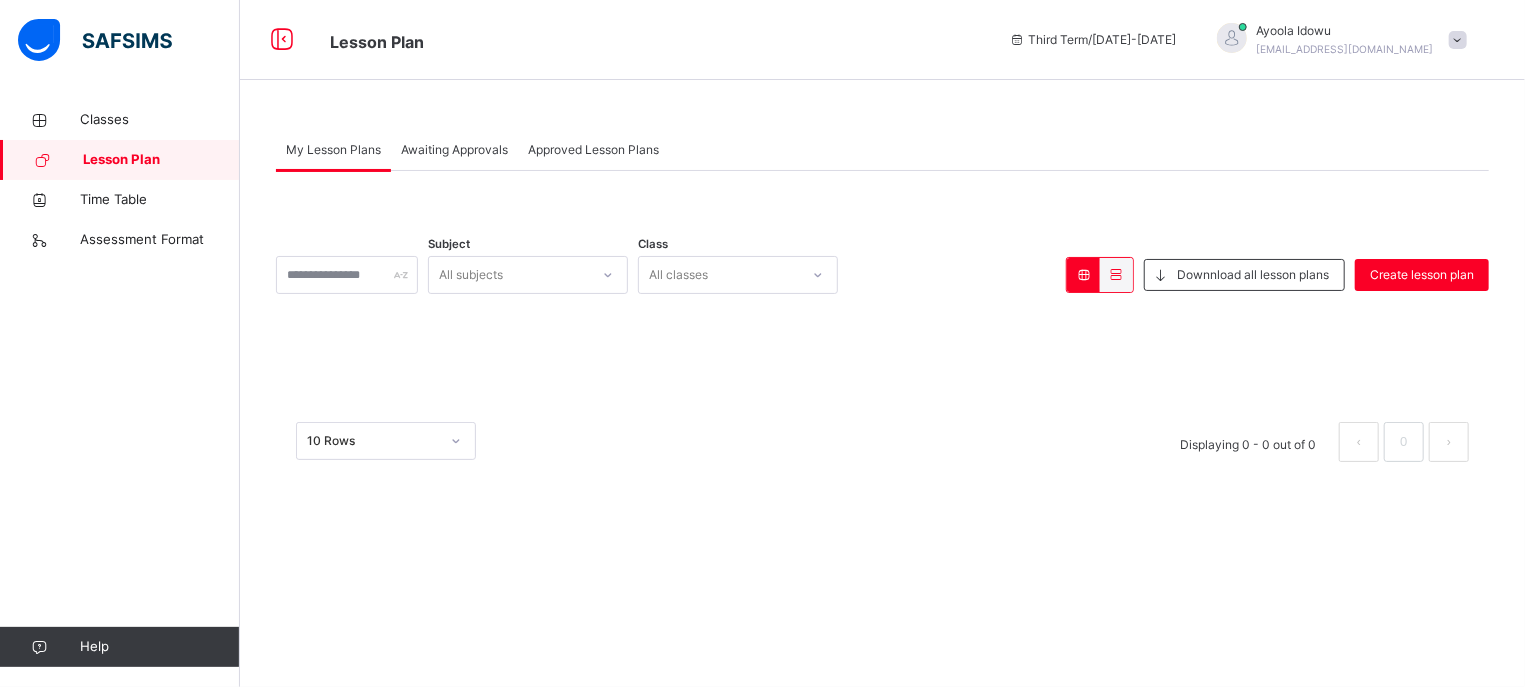 drag, startPoint x: 927, startPoint y: 486, endPoint x: 516, endPoint y: 398, distance: 420.31537 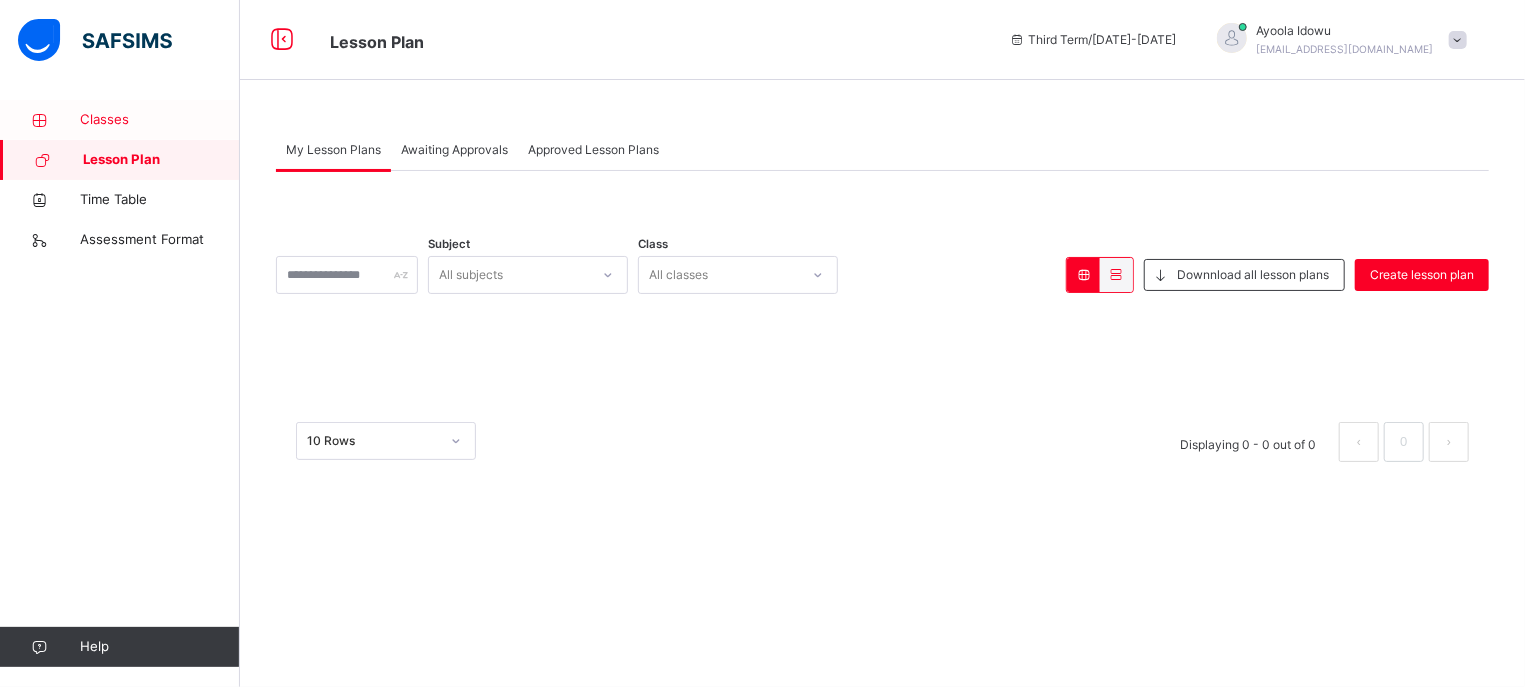 click on "Classes" at bounding box center [160, 120] 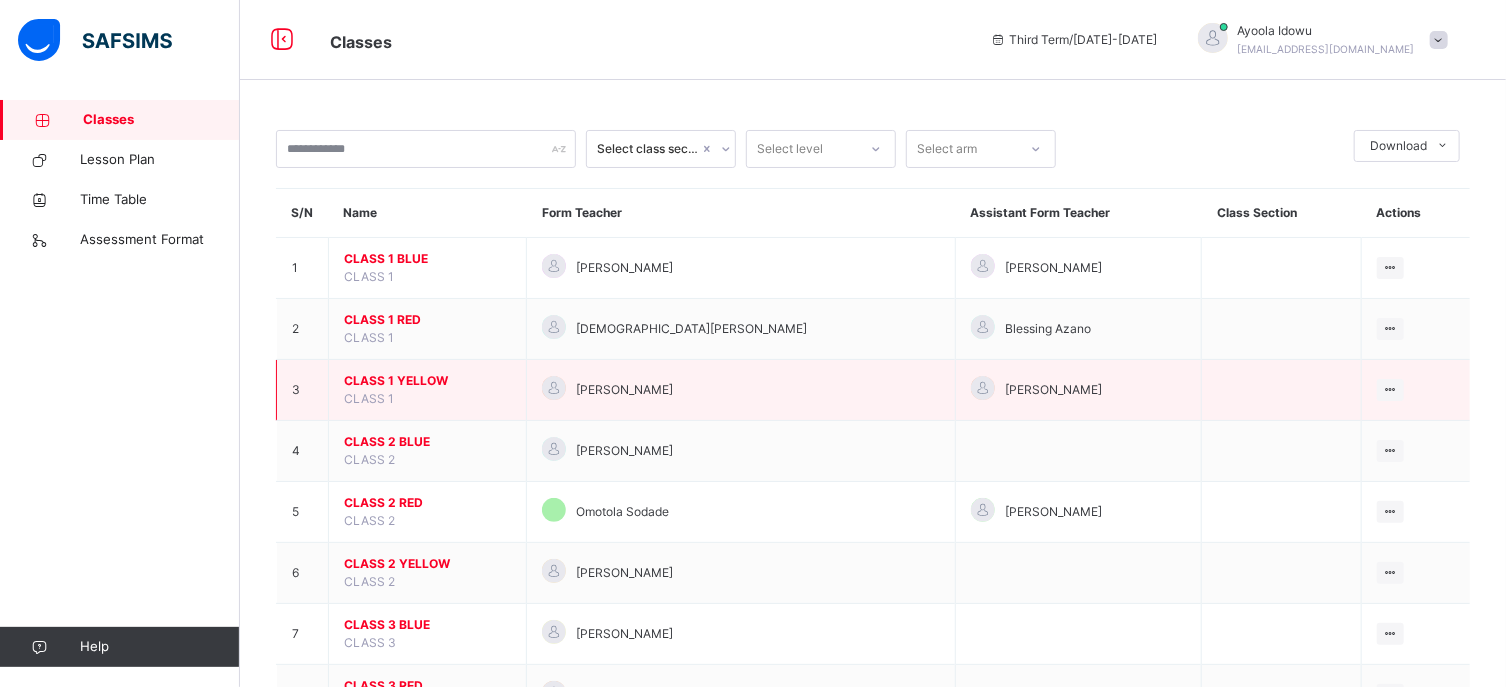 click on "CLASS 1   YELLOW" at bounding box center [427, 381] 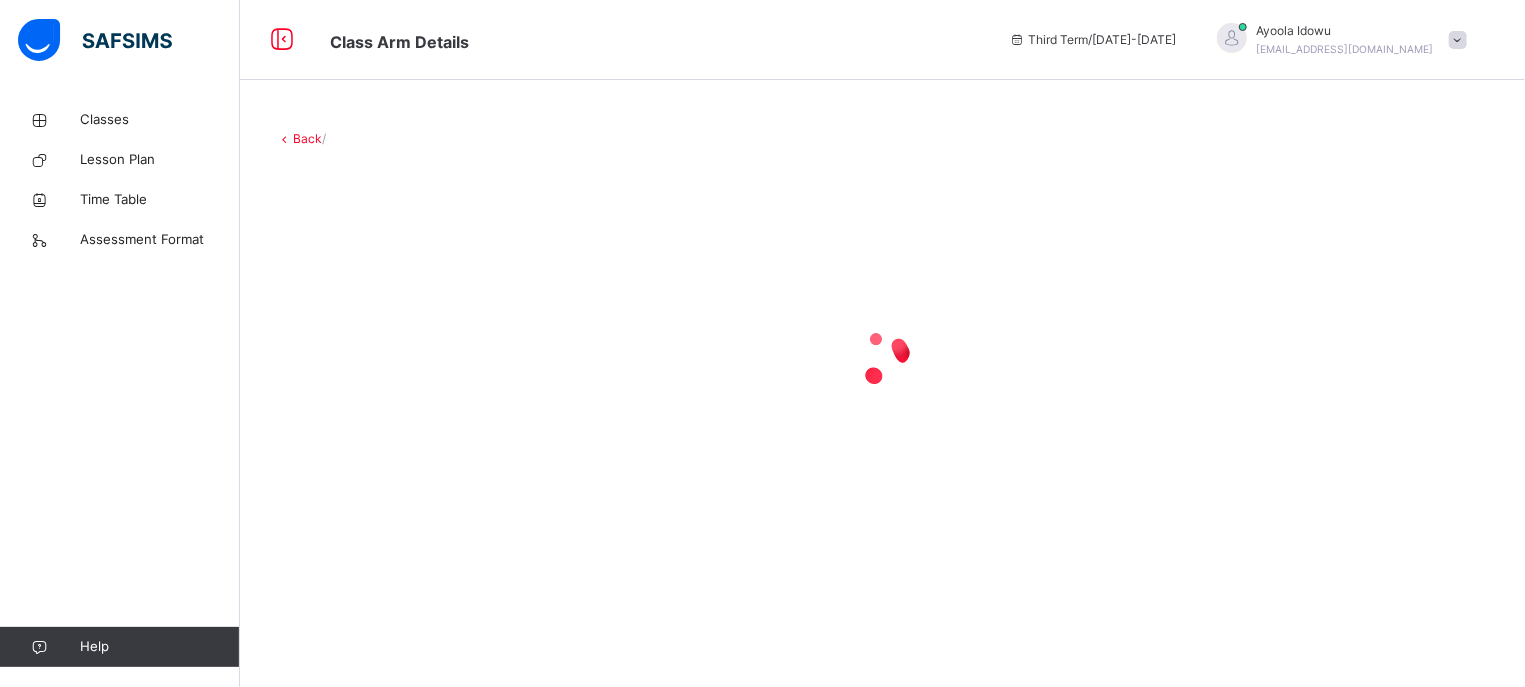 click at bounding box center (882, 358) 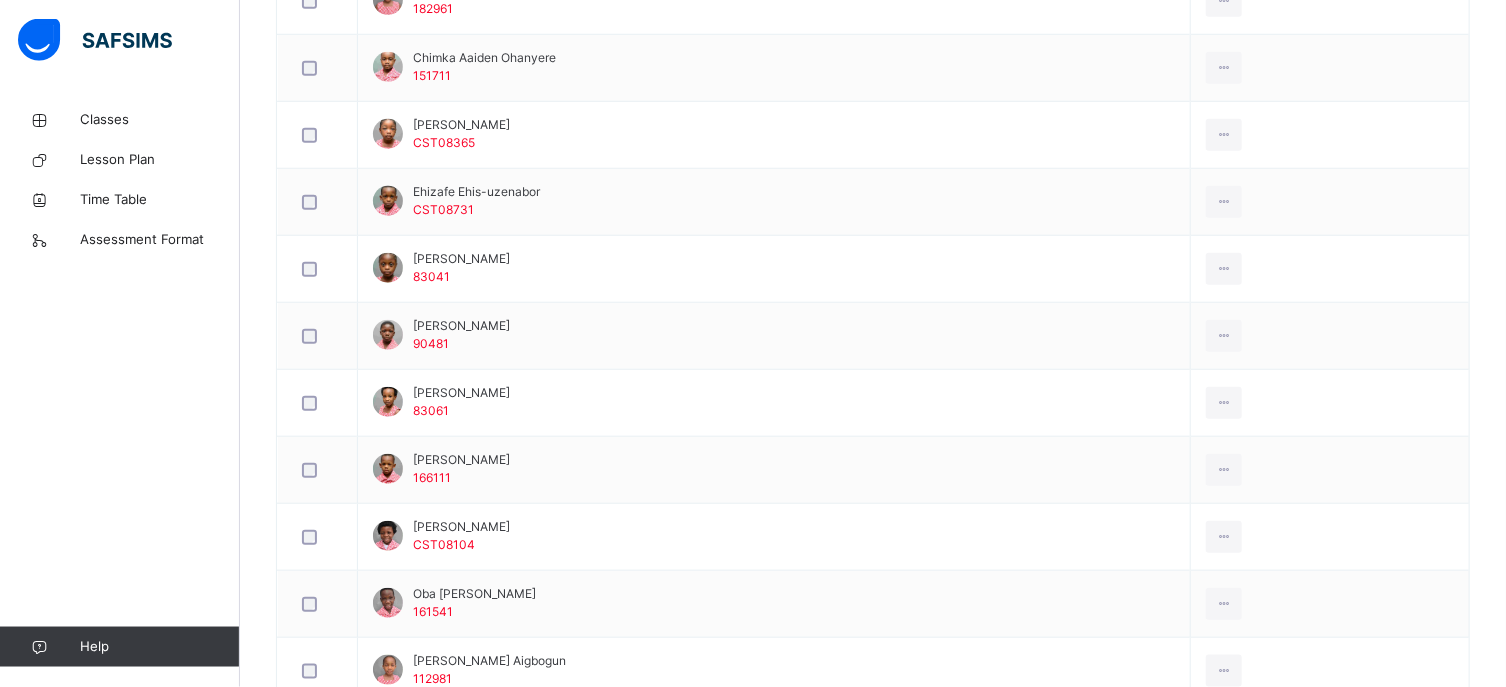 scroll, scrollTop: 848, scrollLeft: 0, axis: vertical 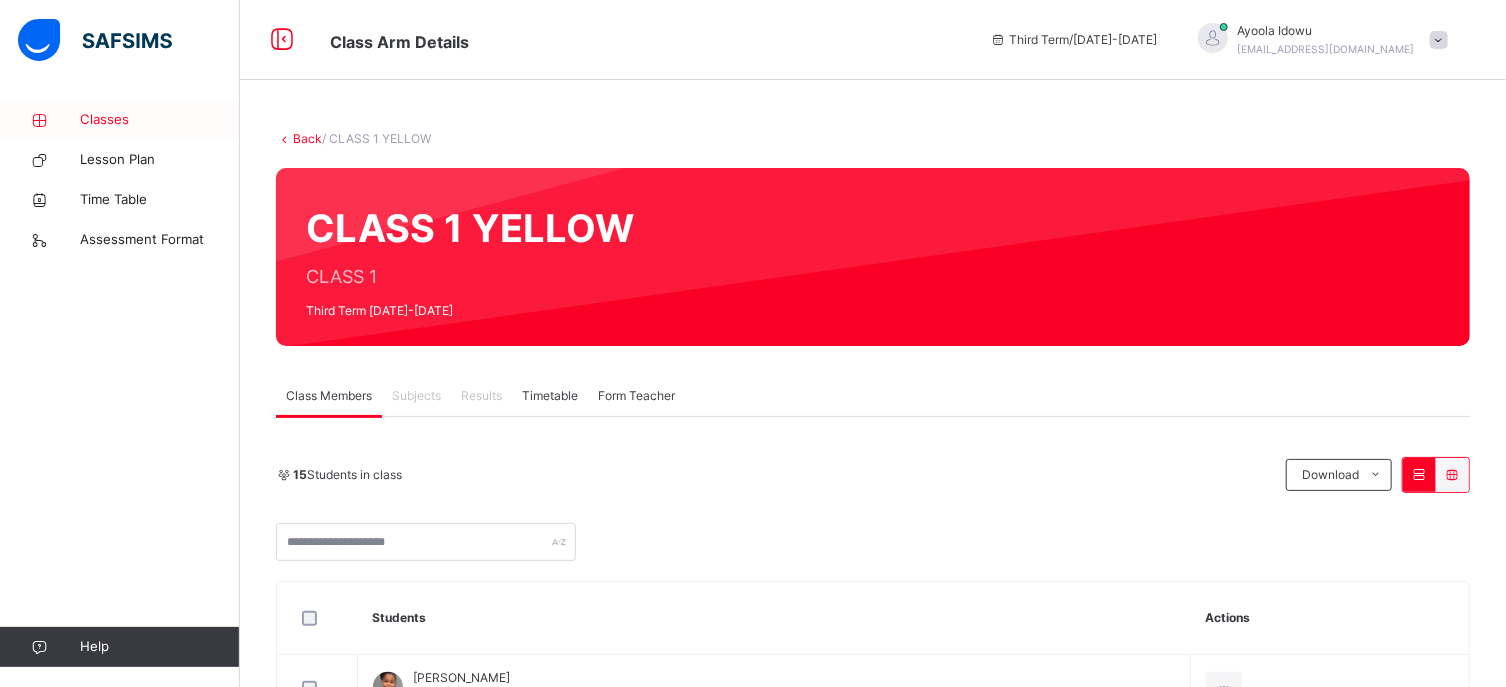 click on "Classes" at bounding box center [160, 120] 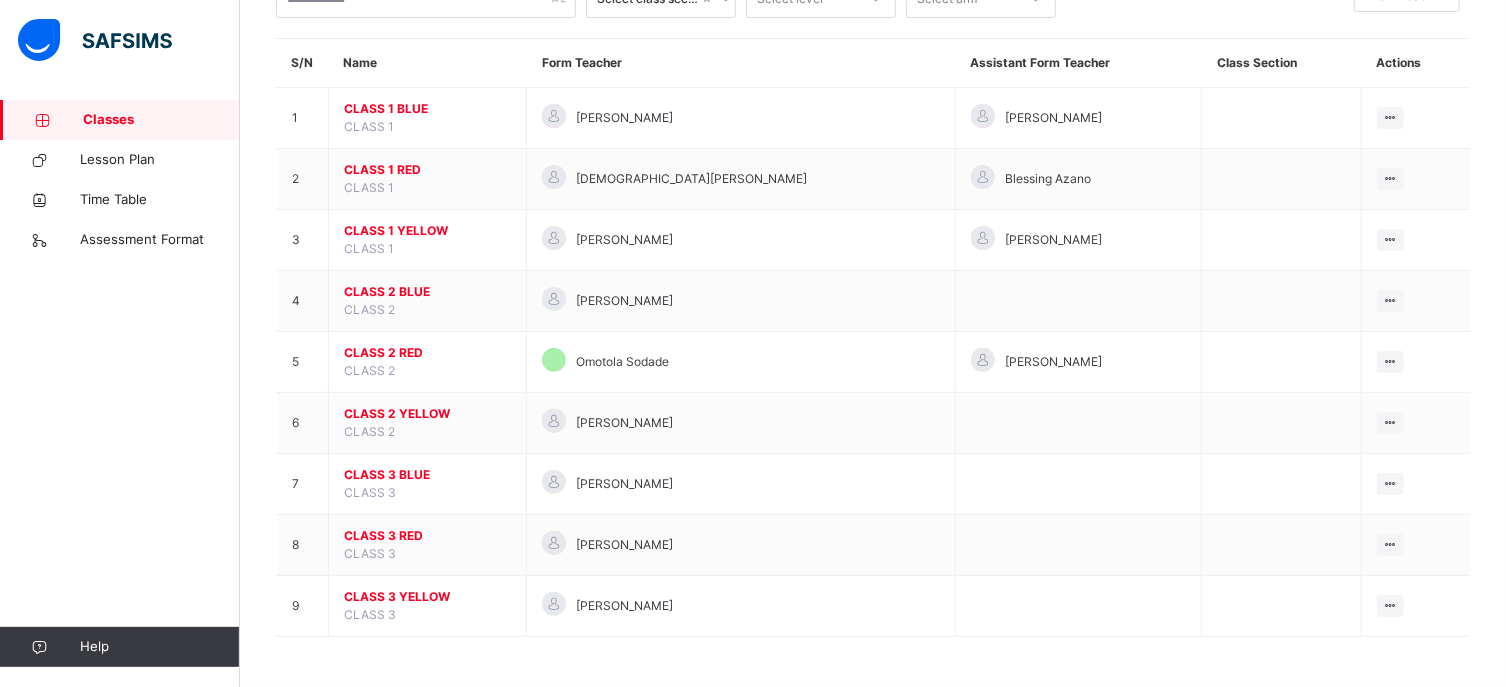 scroll, scrollTop: 0, scrollLeft: 0, axis: both 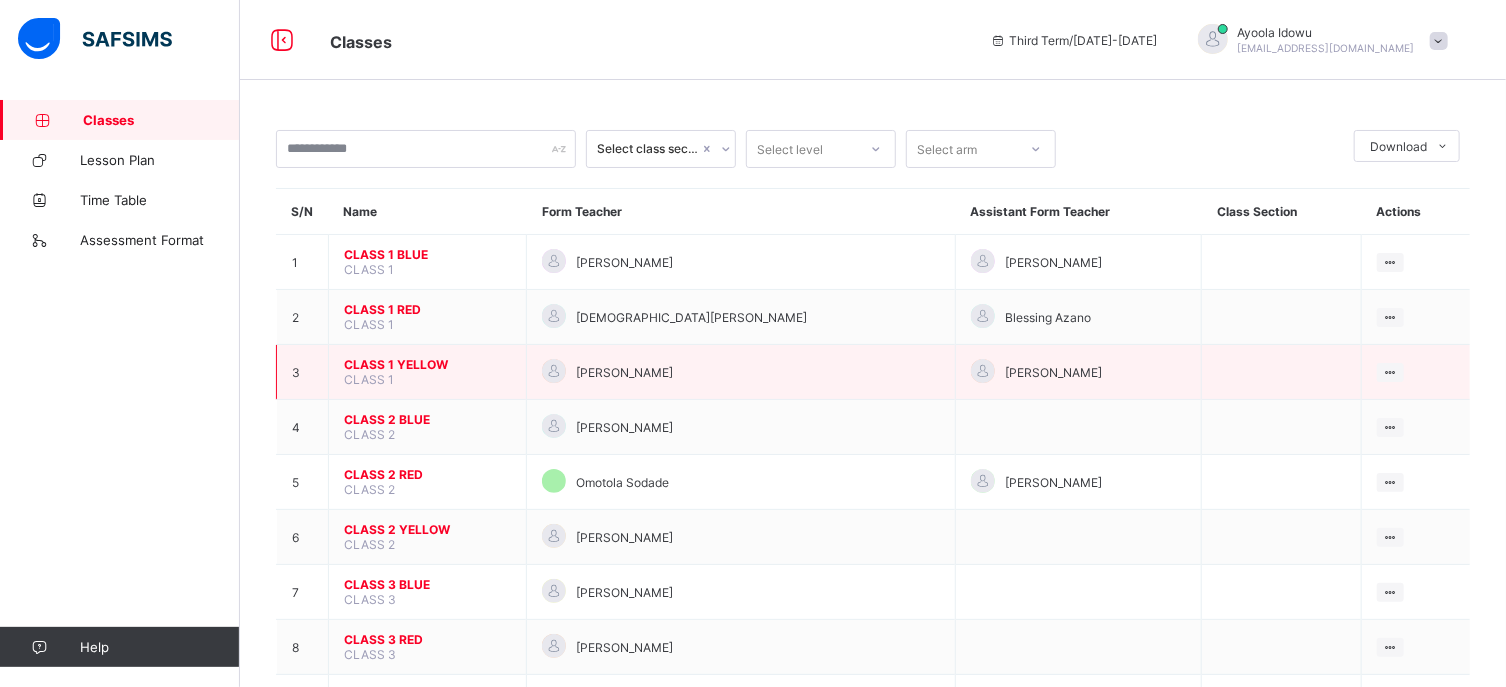 click on "CLASS 1   YELLOW" at bounding box center [427, 364] 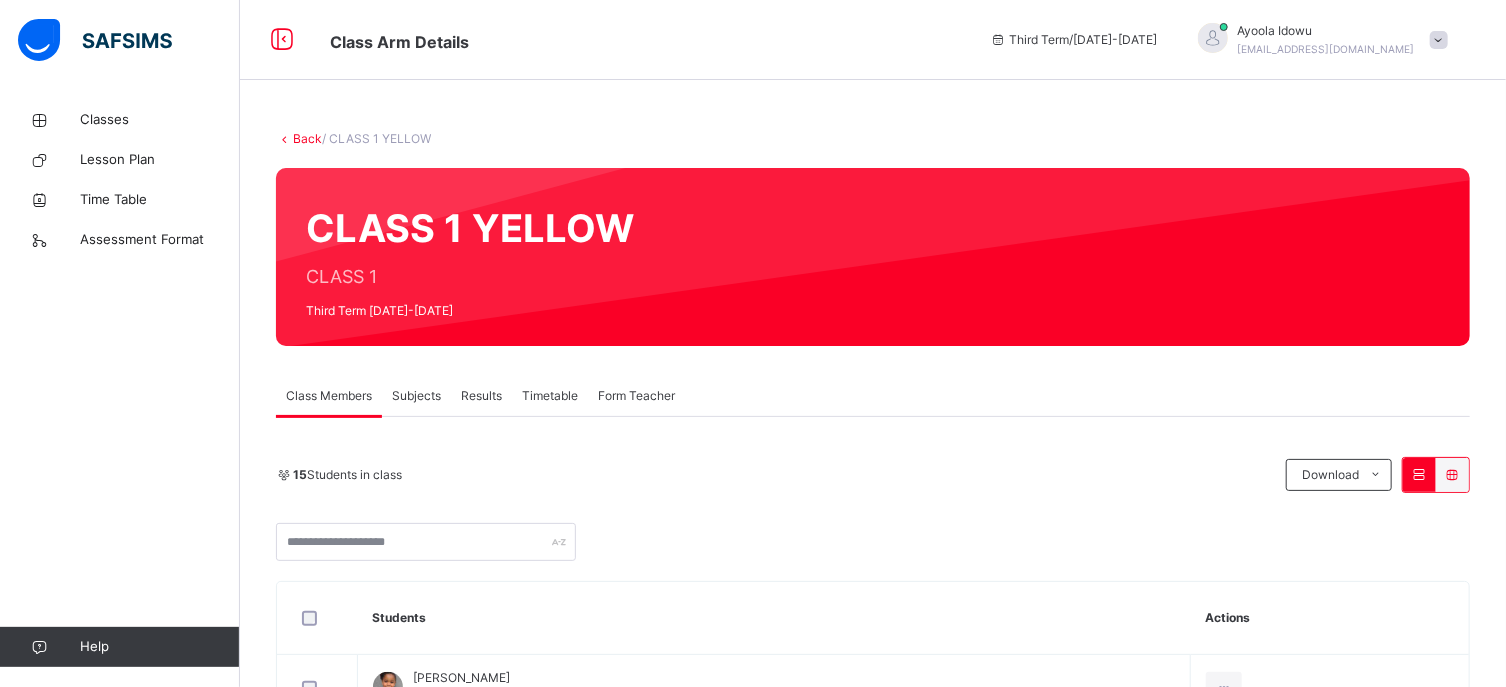 click on "Subjects" at bounding box center [416, 396] 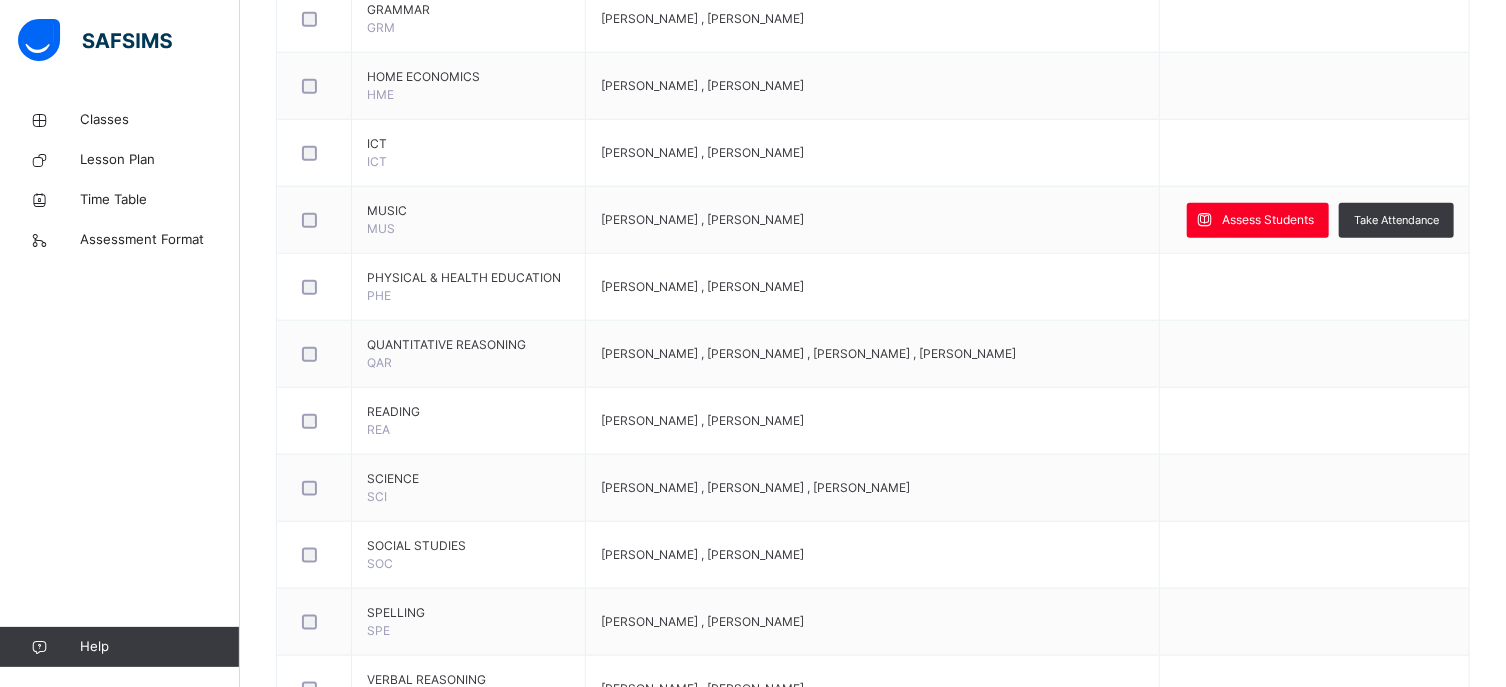 scroll, scrollTop: 1035, scrollLeft: 0, axis: vertical 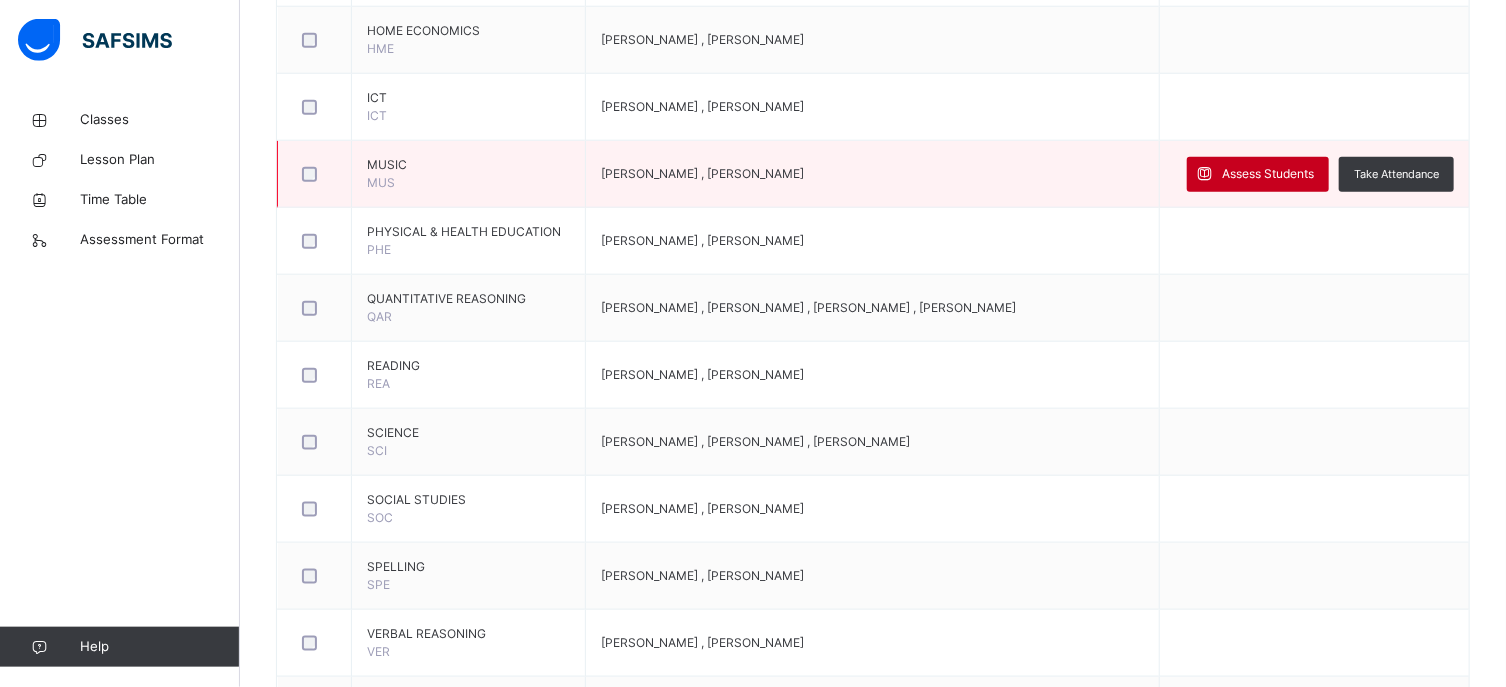 click on "Assess Students" at bounding box center [1268, 174] 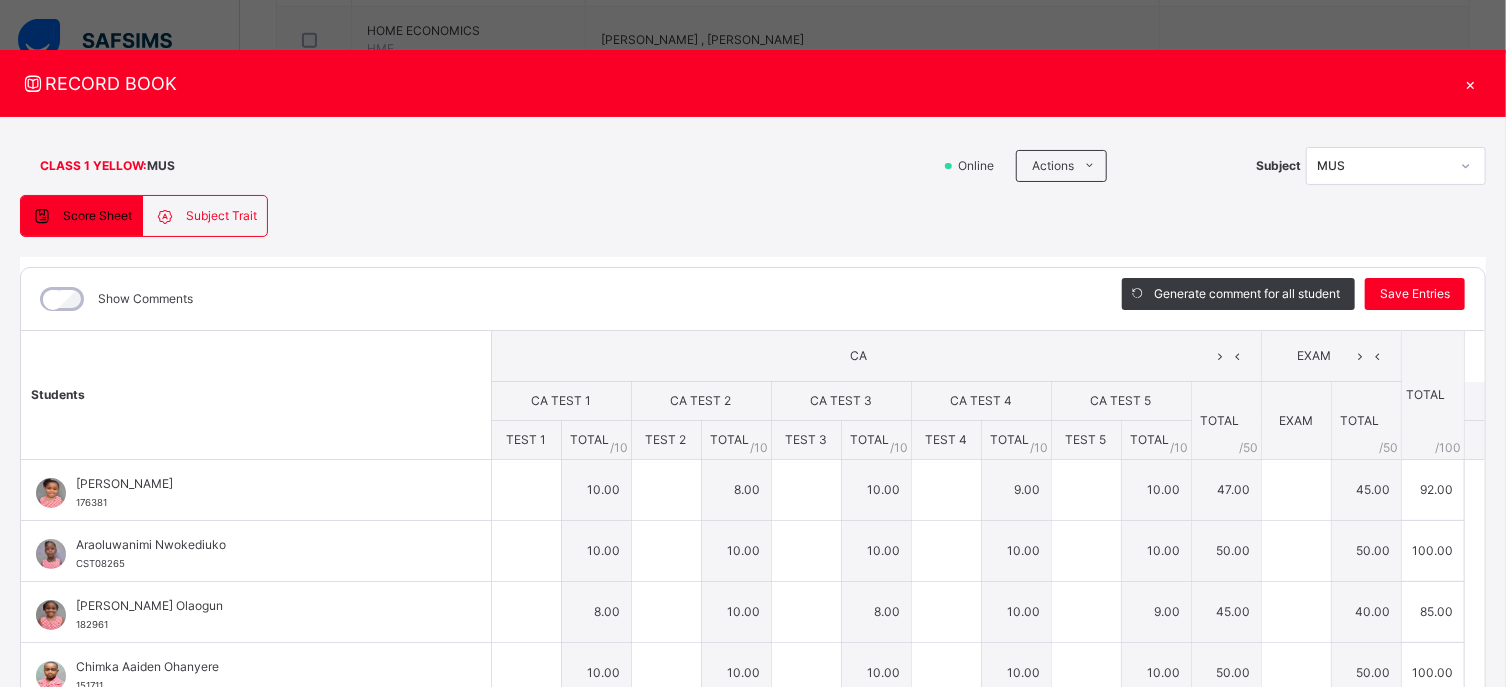 type on "**" 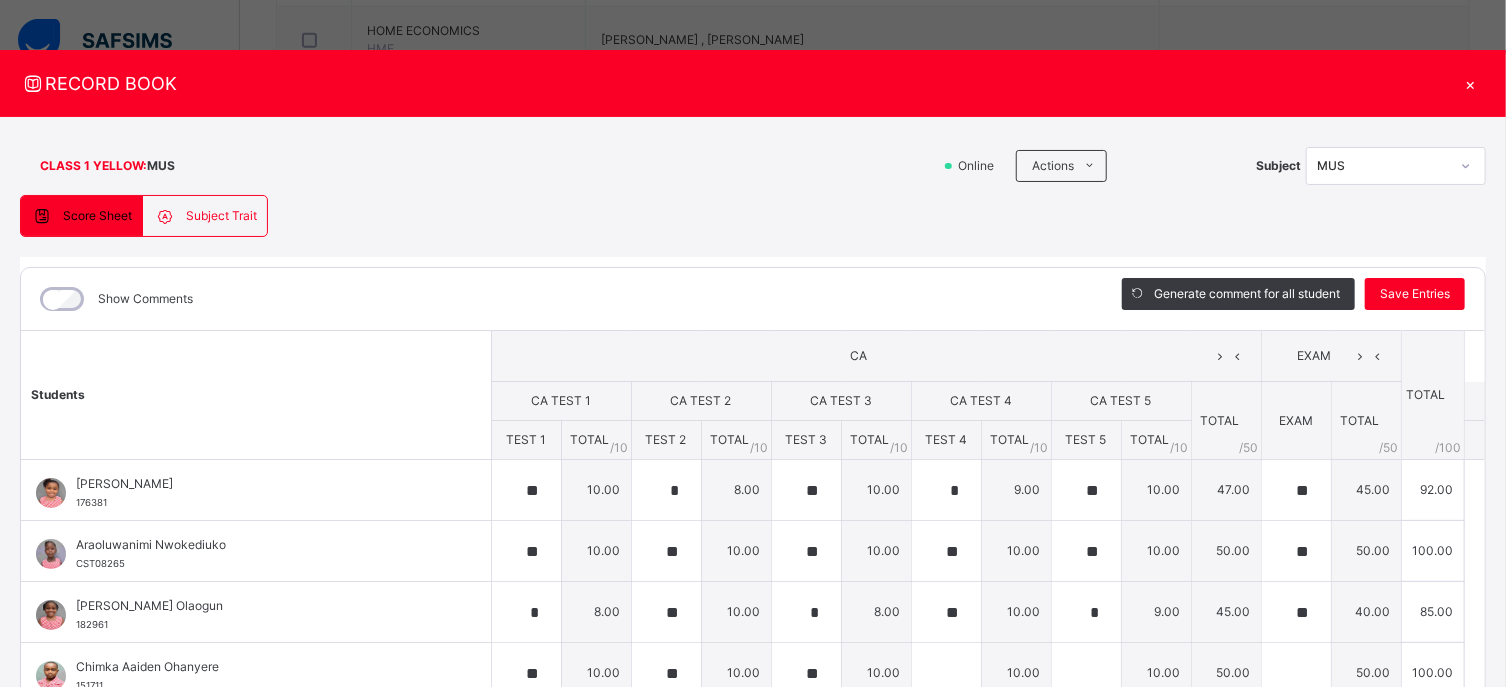 type on "**" 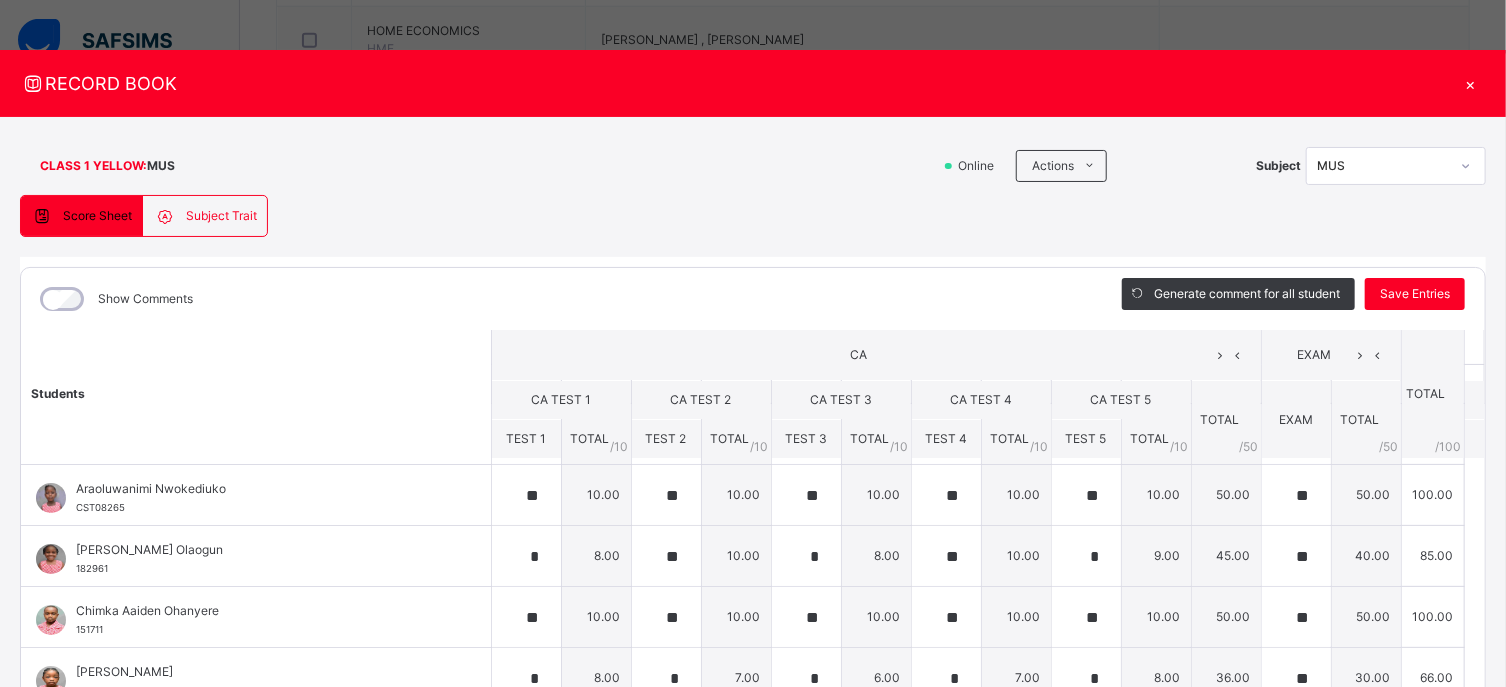 scroll, scrollTop: 58, scrollLeft: 0, axis: vertical 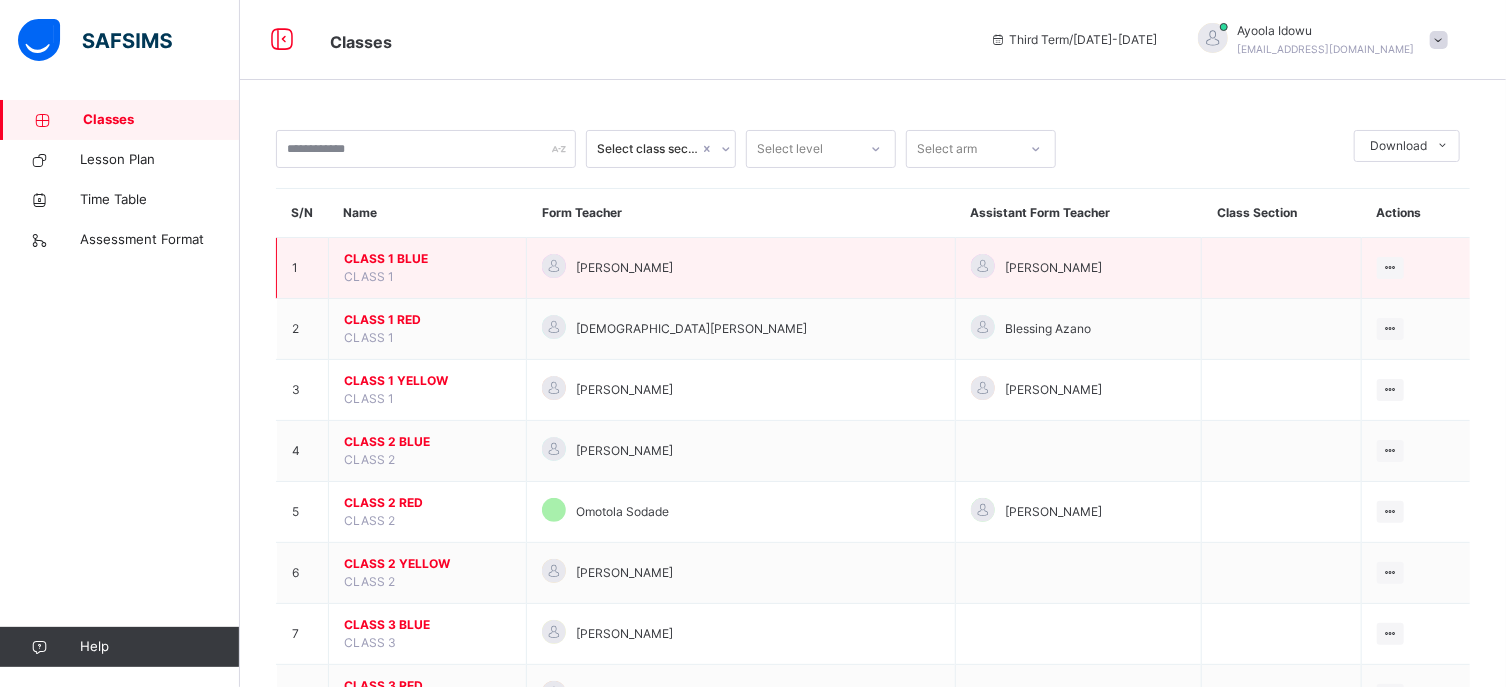 click on "CLASS 1   BLUE" at bounding box center (427, 259) 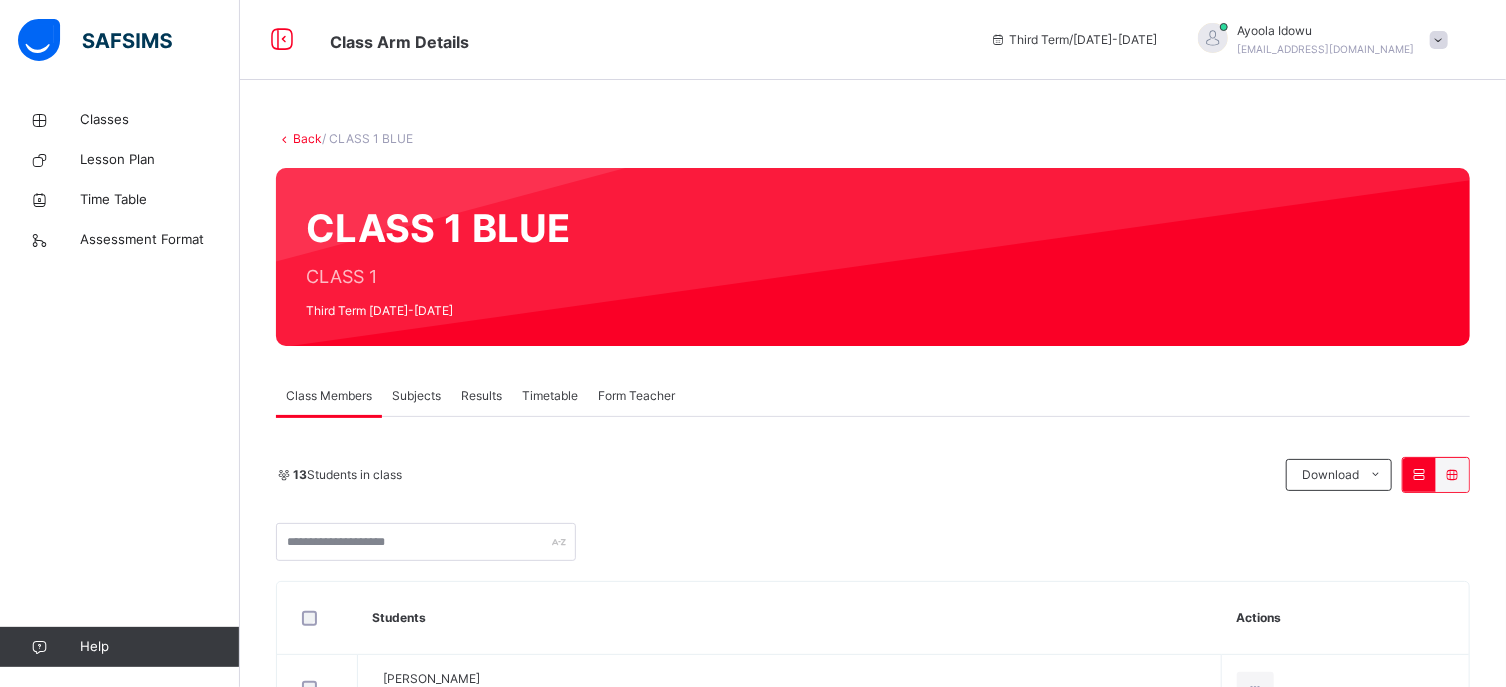 click on "Subjects" at bounding box center [416, 396] 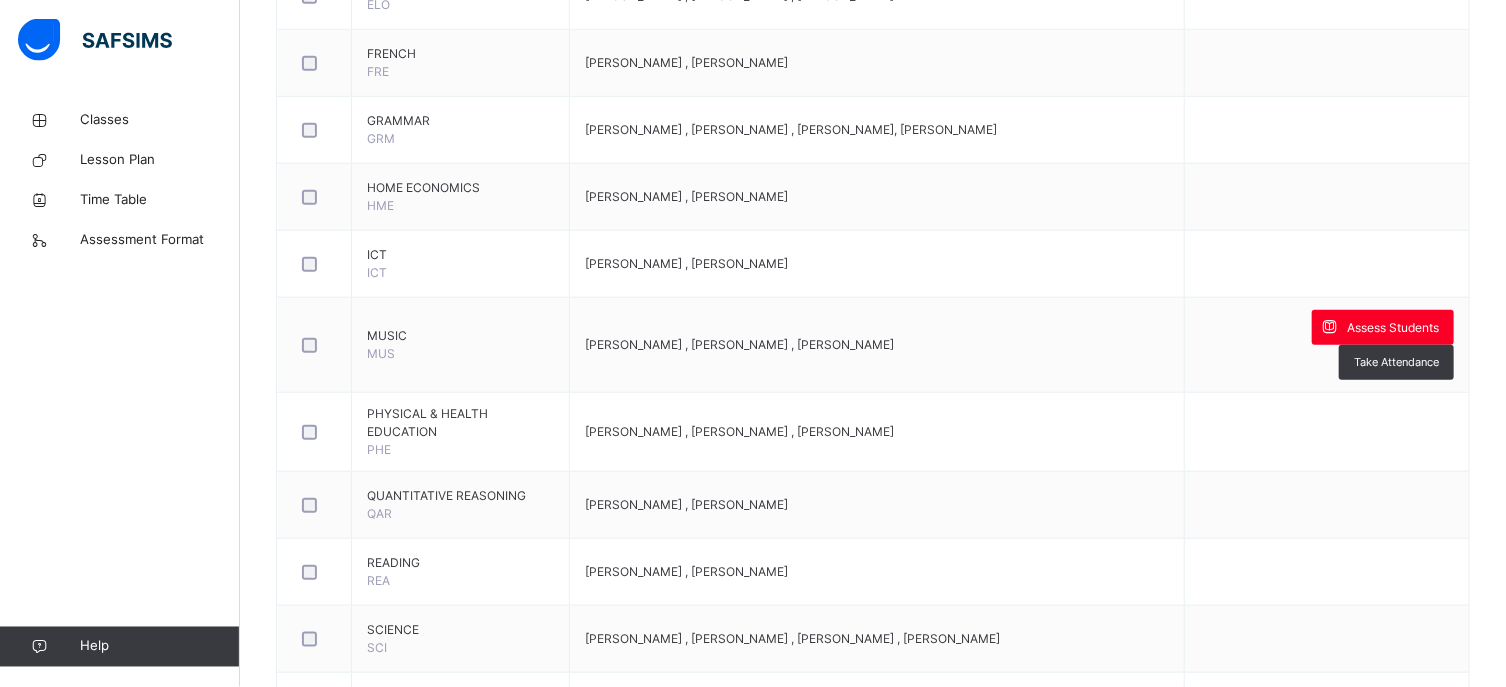 scroll, scrollTop: 882, scrollLeft: 0, axis: vertical 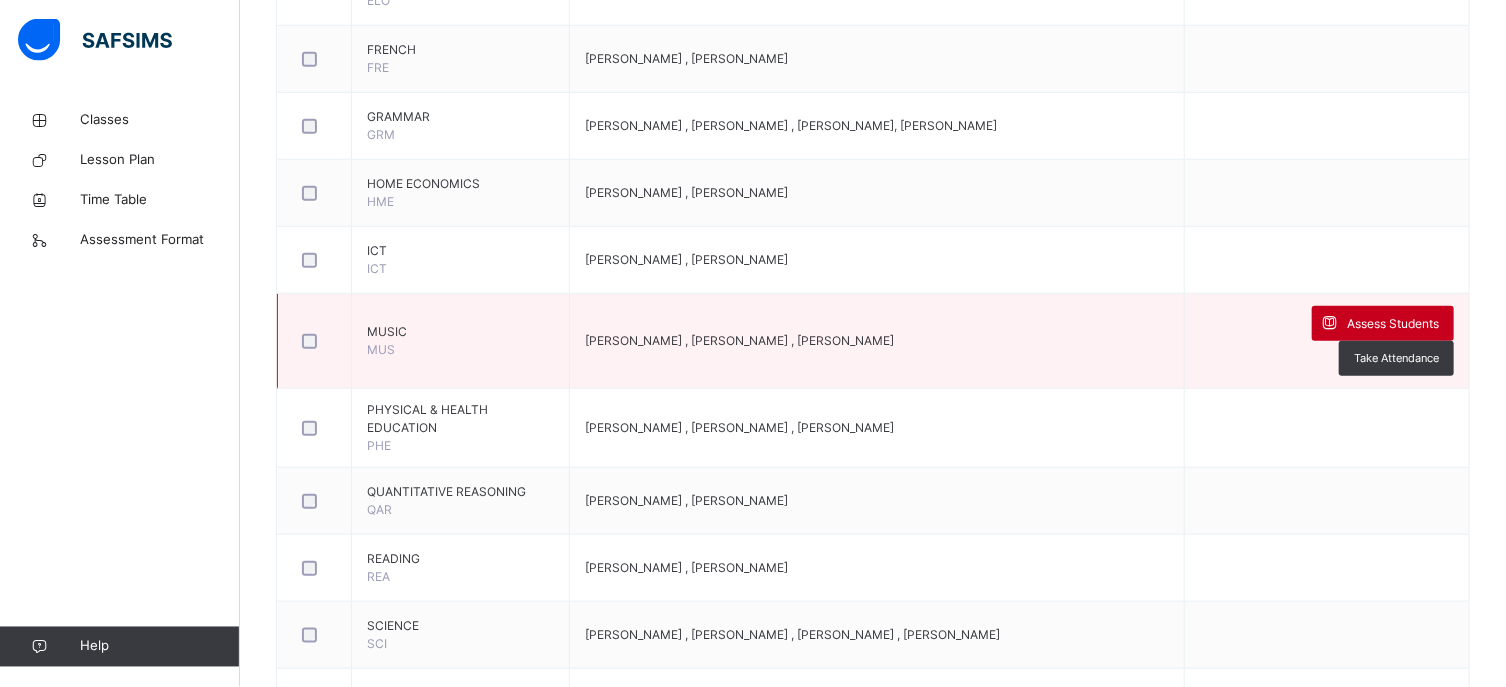 click on "Assess Students" at bounding box center [1393, 324] 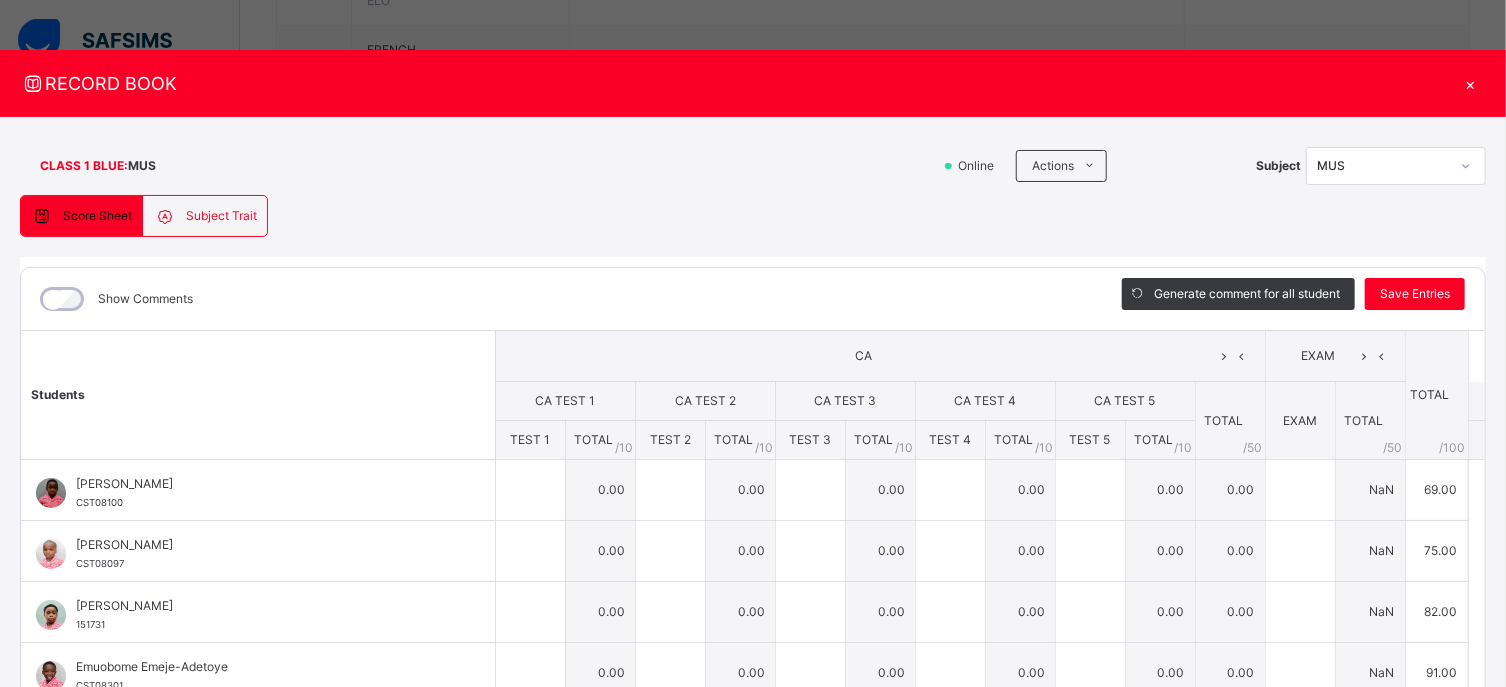 type on "*" 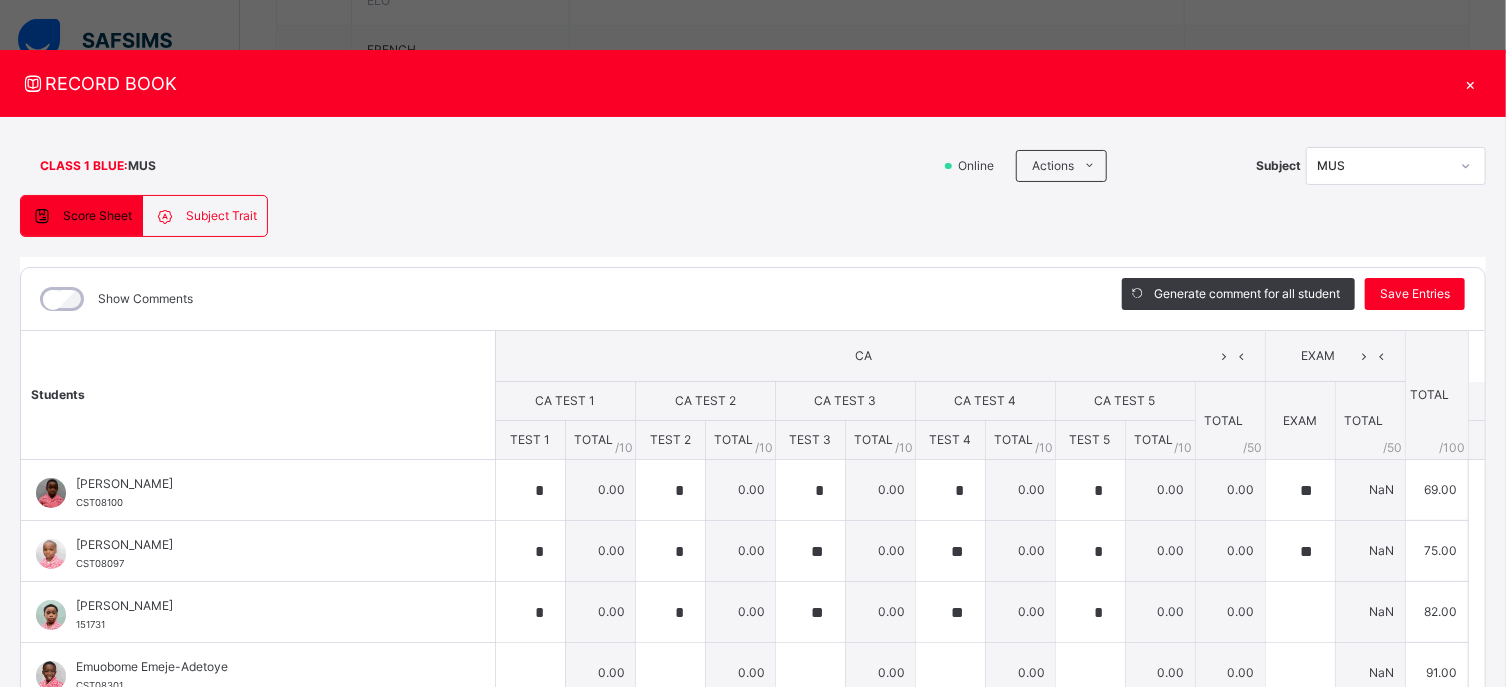 type on "**" 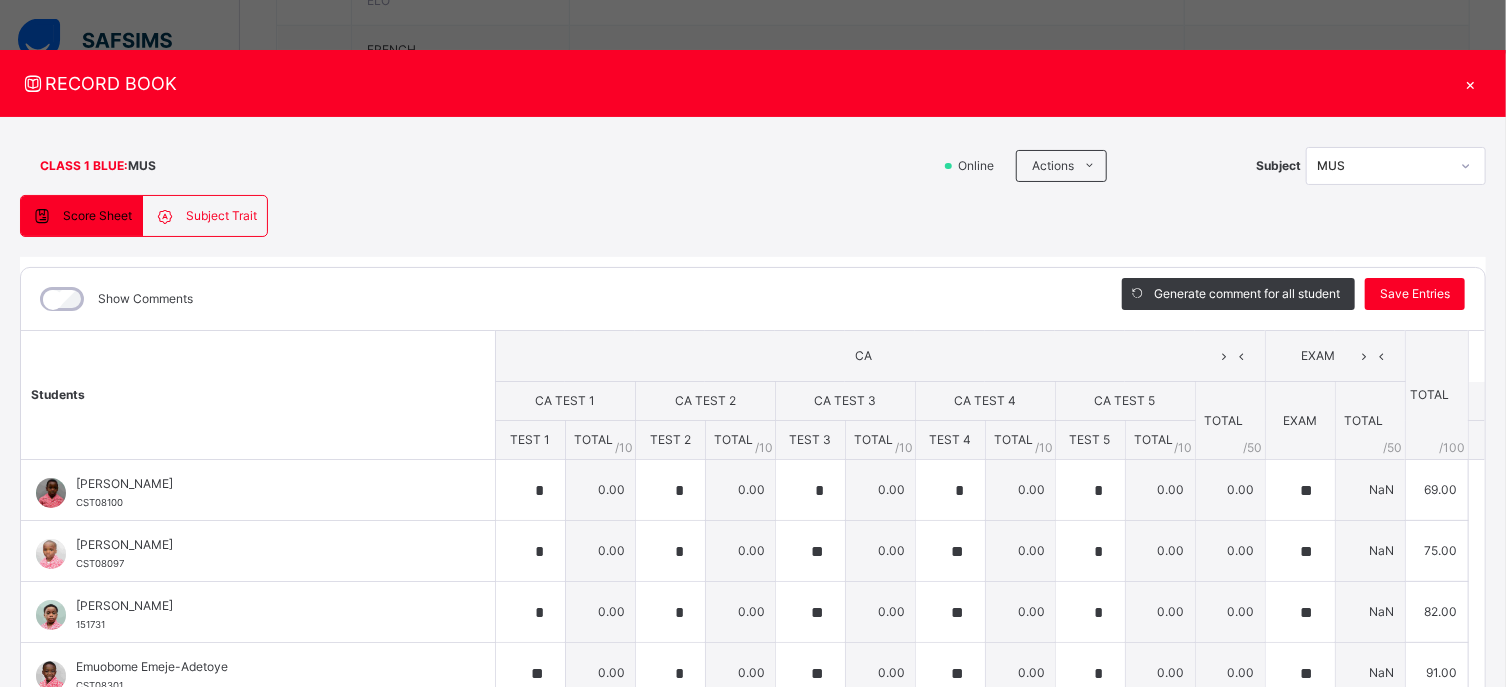 type on "*" 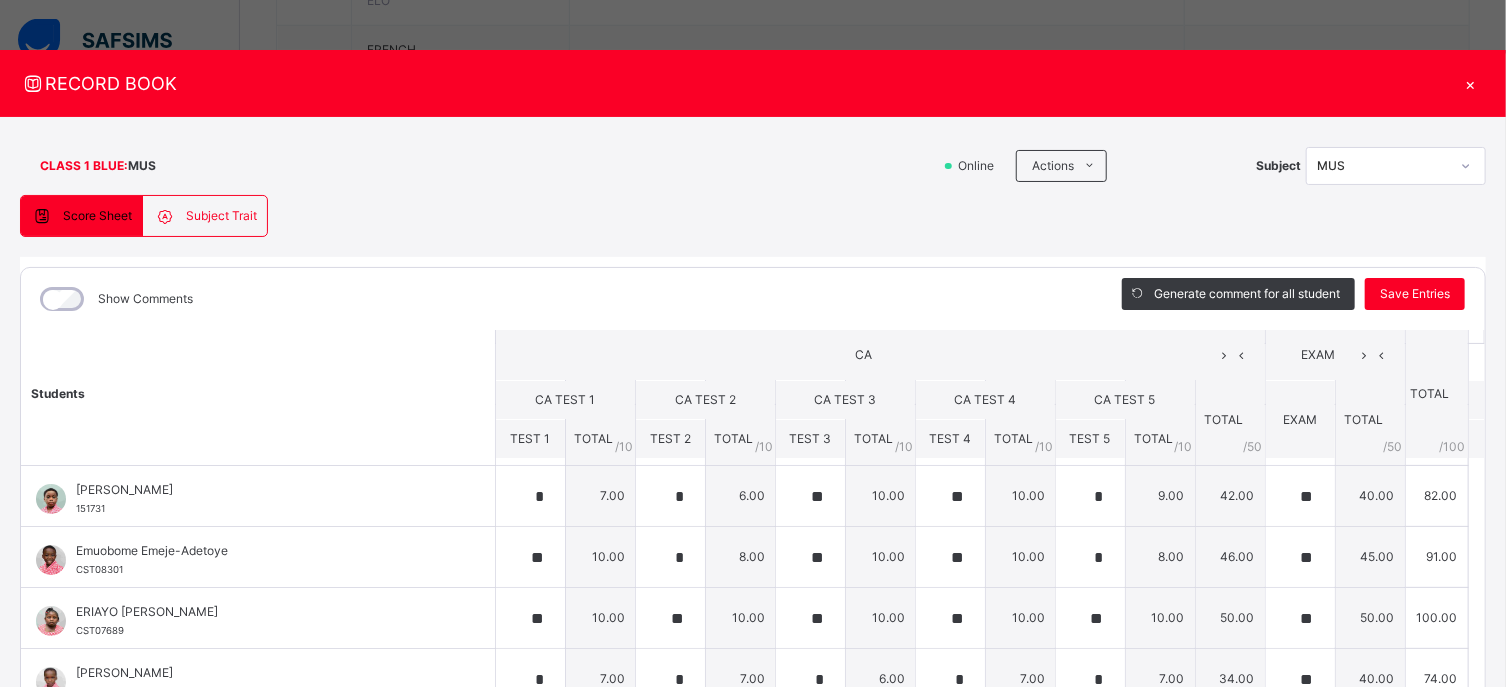 scroll, scrollTop: 118, scrollLeft: 0, axis: vertical 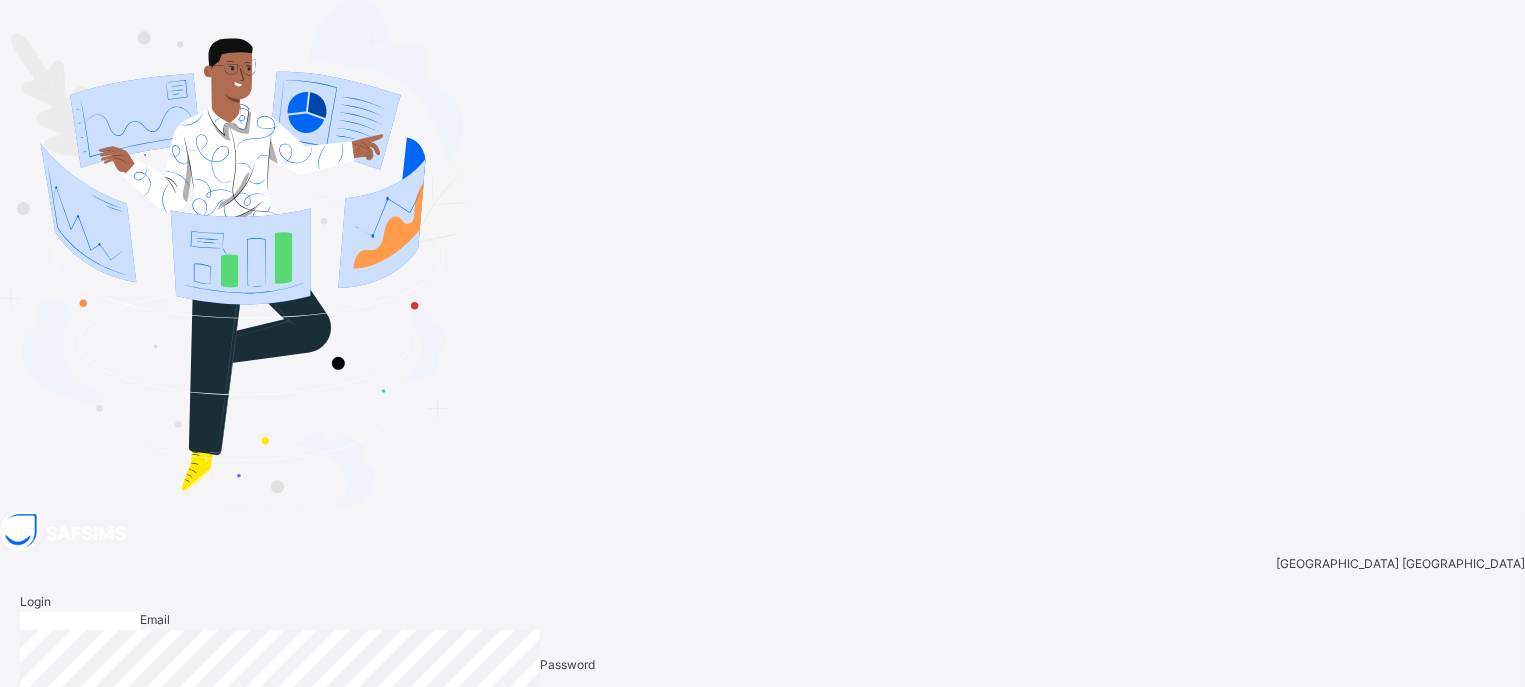 type on "**********" 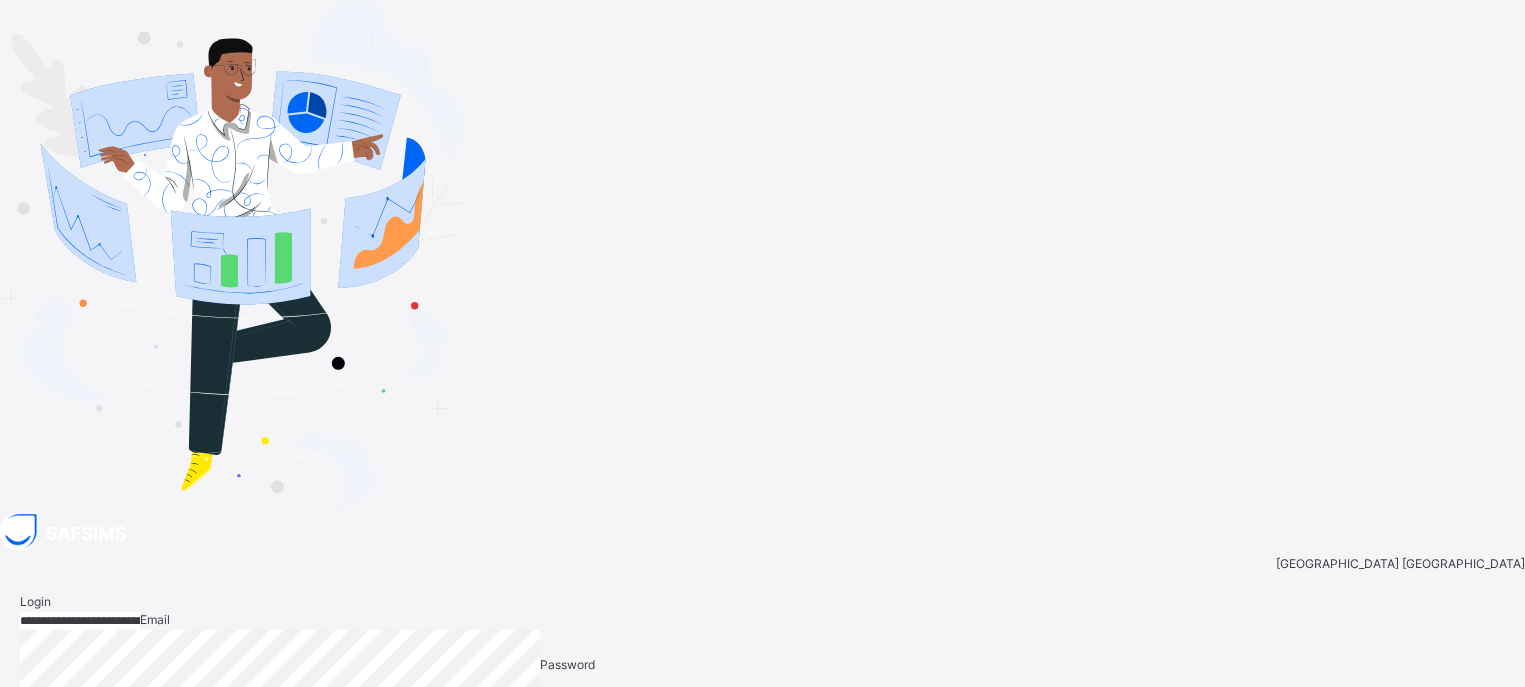 click on "Login" at bounding box center [1472, 750] 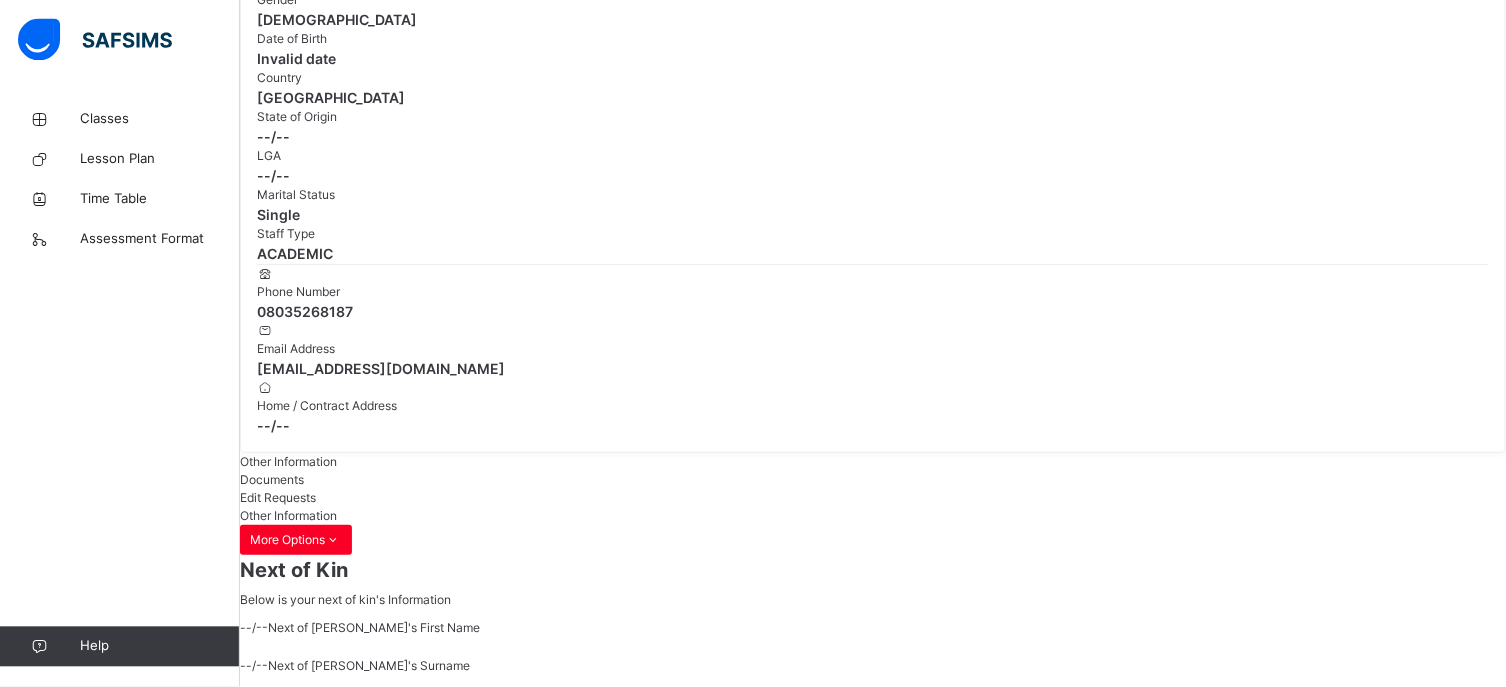 scroll, scrollTop: 361, scrollLeft: 0, axis: vertical 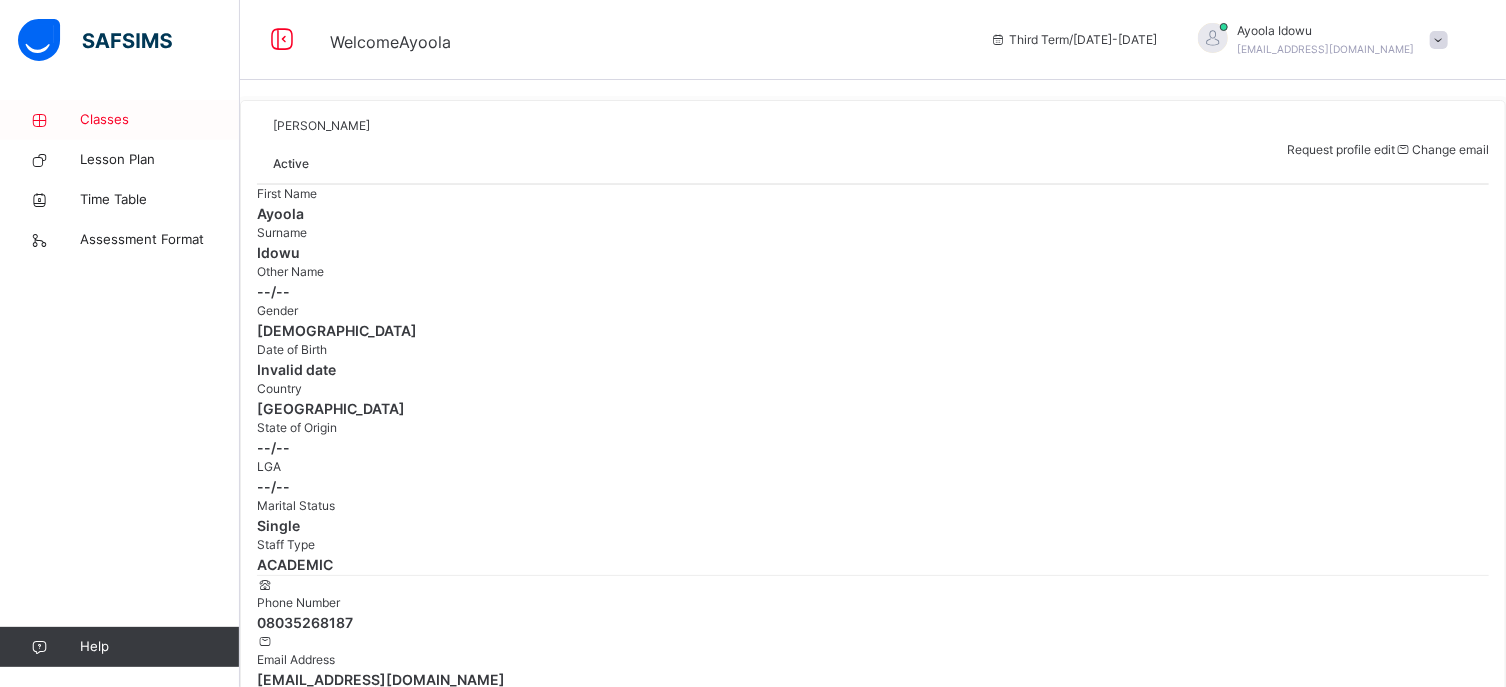 click on "Classes" at bounding box center (160, 120) 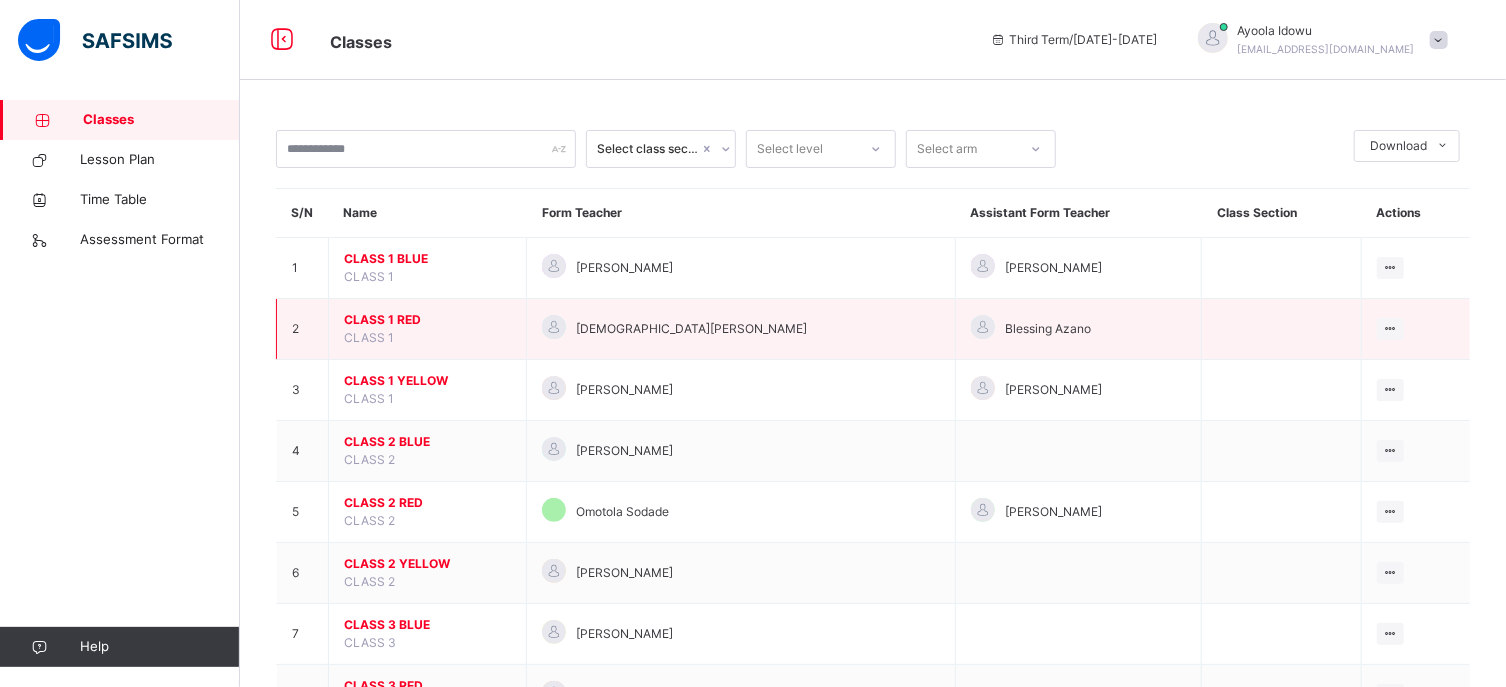 click on "CLASS 1   RED" at bounding box center [427, 320] 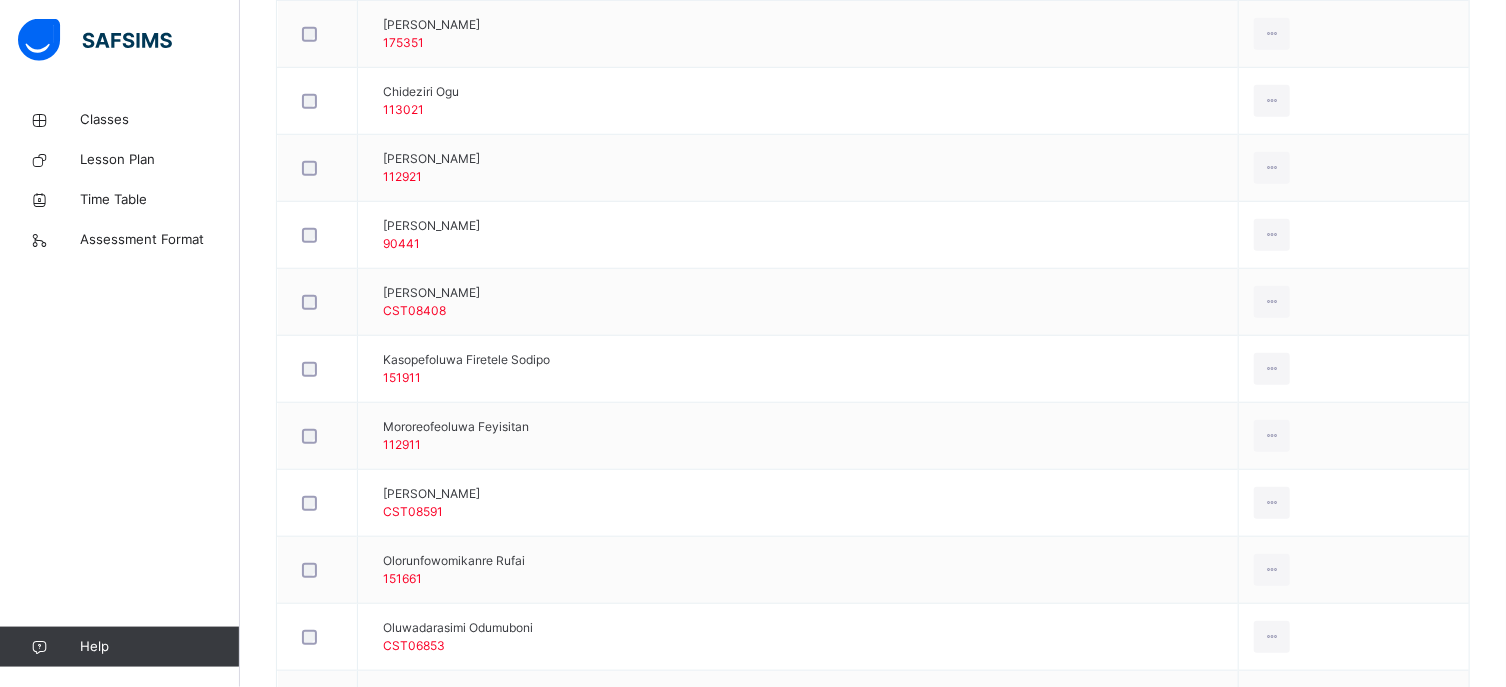 scroll, scrollTop: 795, scrollLeft: 0, axis: vertical 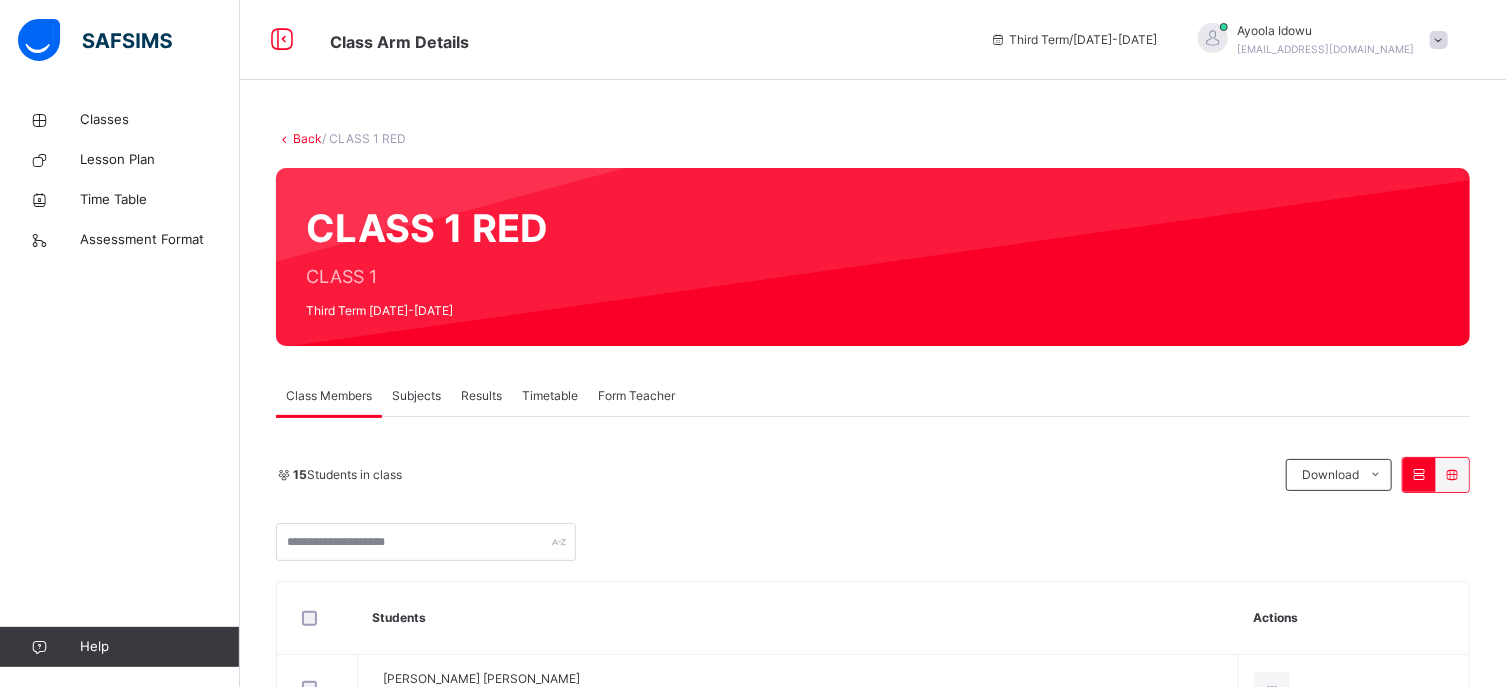 click on "Subjects" at bounding box center (416, 396) 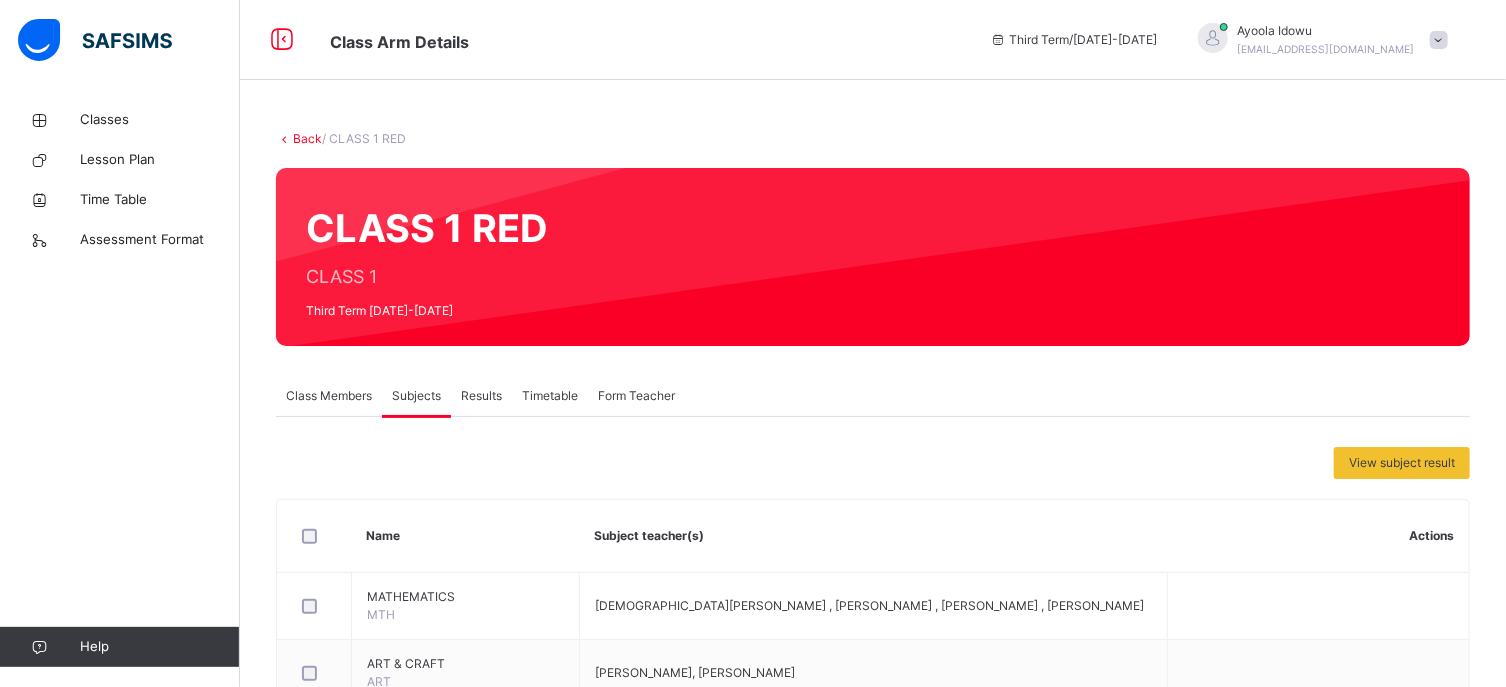 scroll, scrollTop: 1278, scrollLeft: 0, axis: vertical 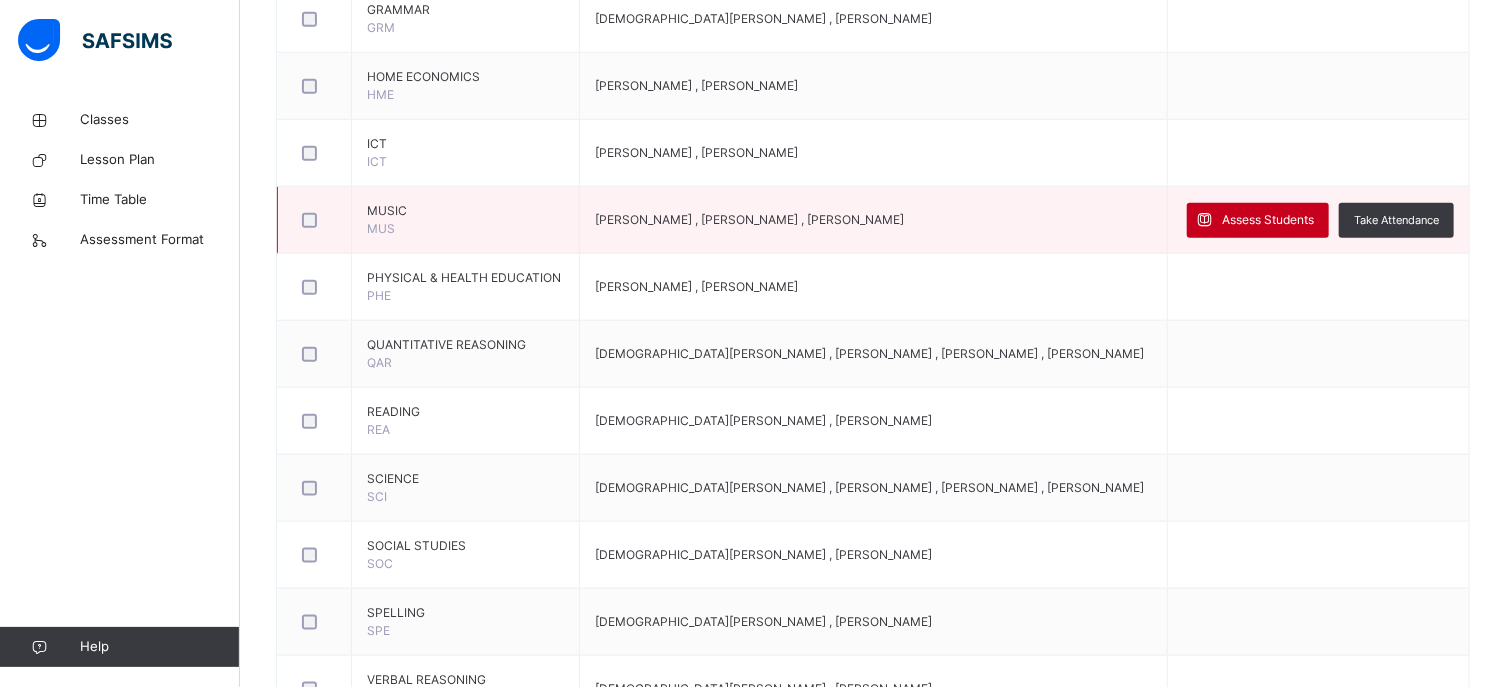 click on "Assess Students" at bounding box center (1268, 220) 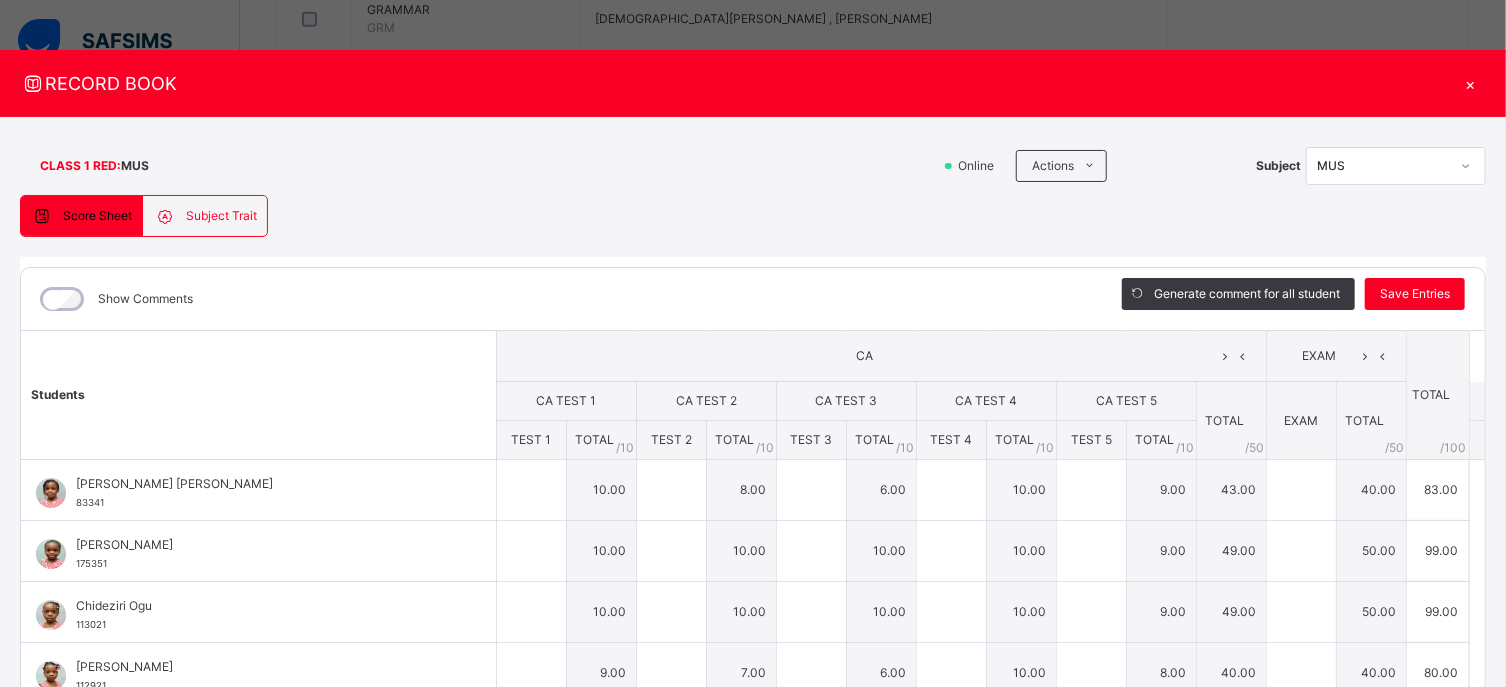 type on "**" 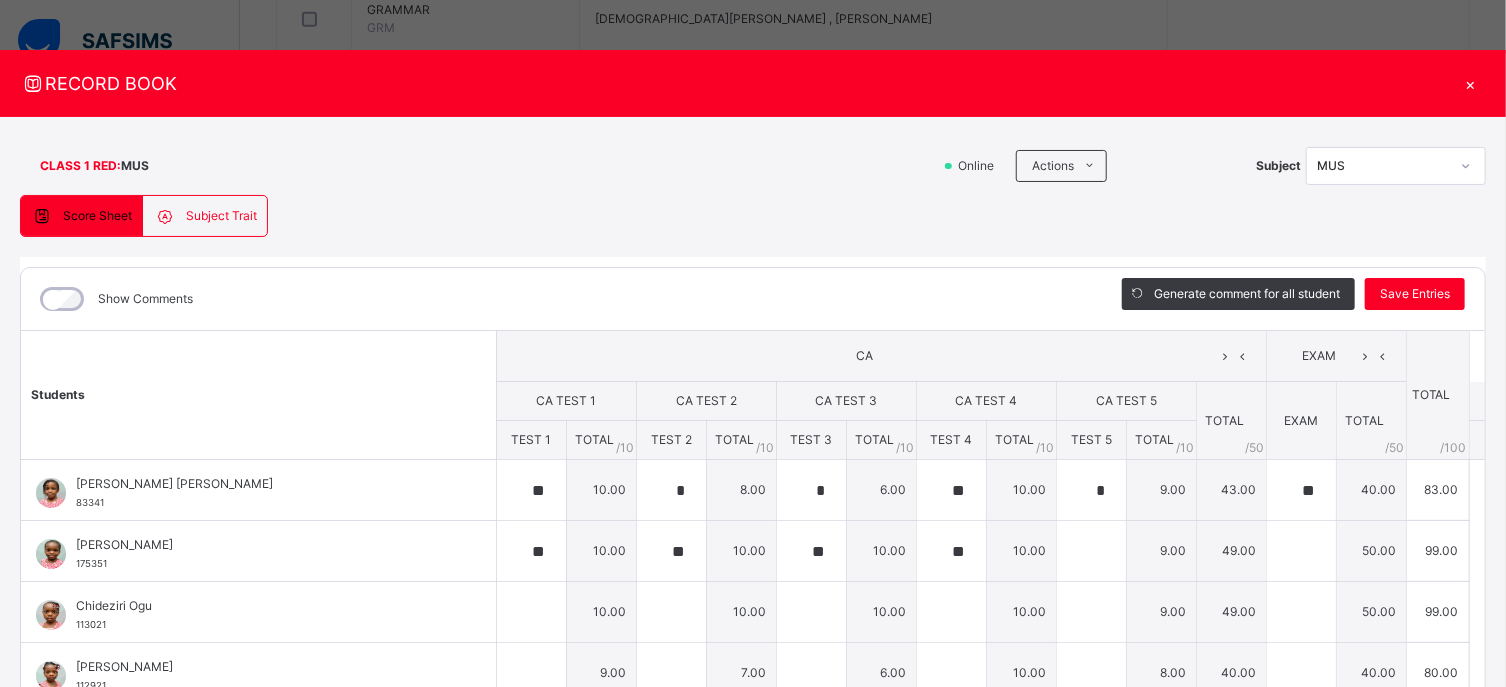 type on "*" 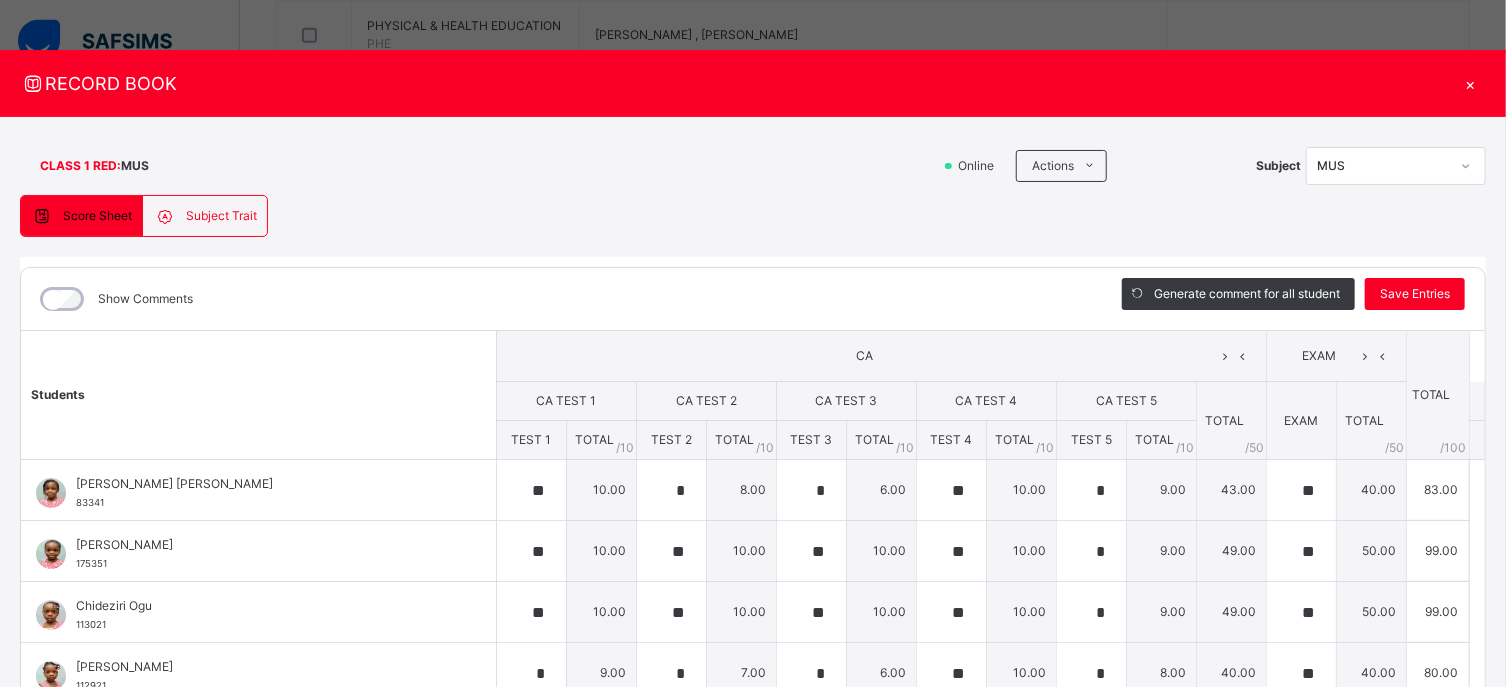 scroll, scrollTop: 1278, scrollLeft: 0, axis: vertical 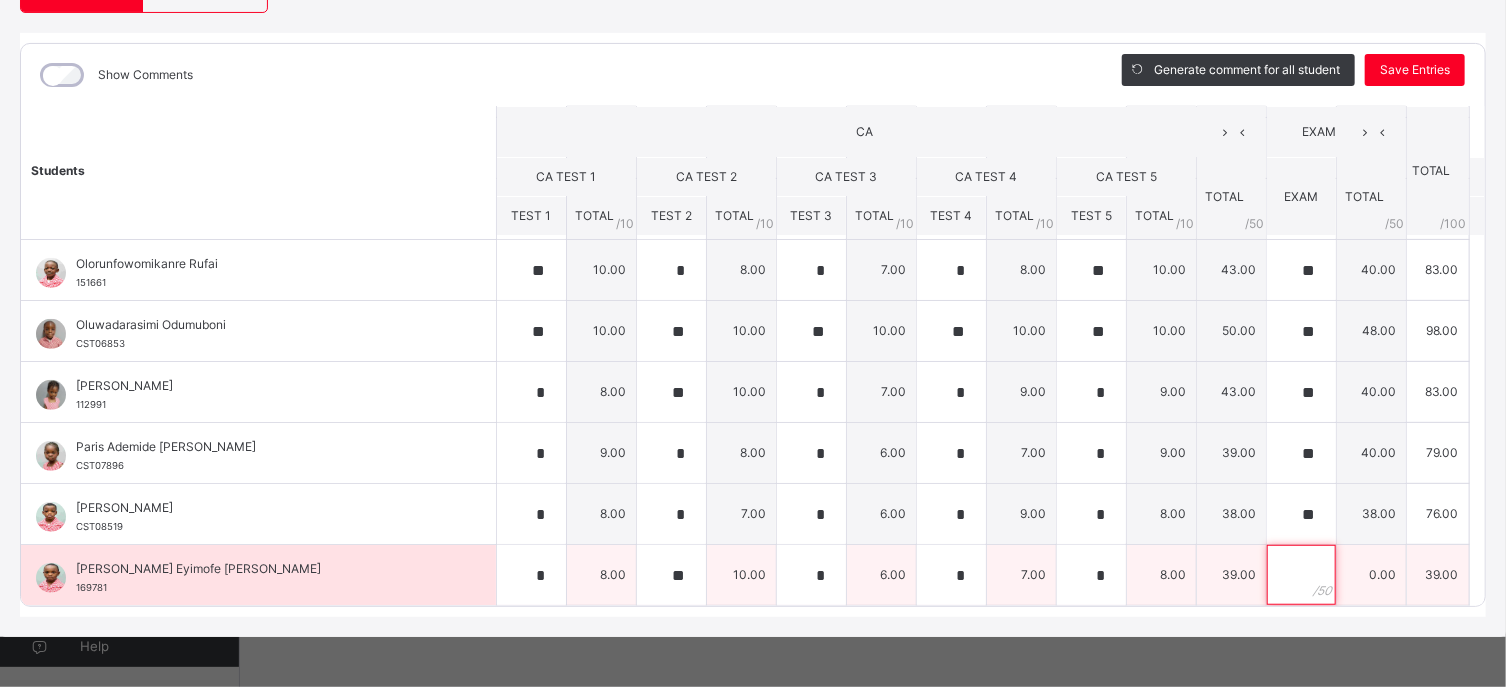 click at bounding box center [1301, 575] 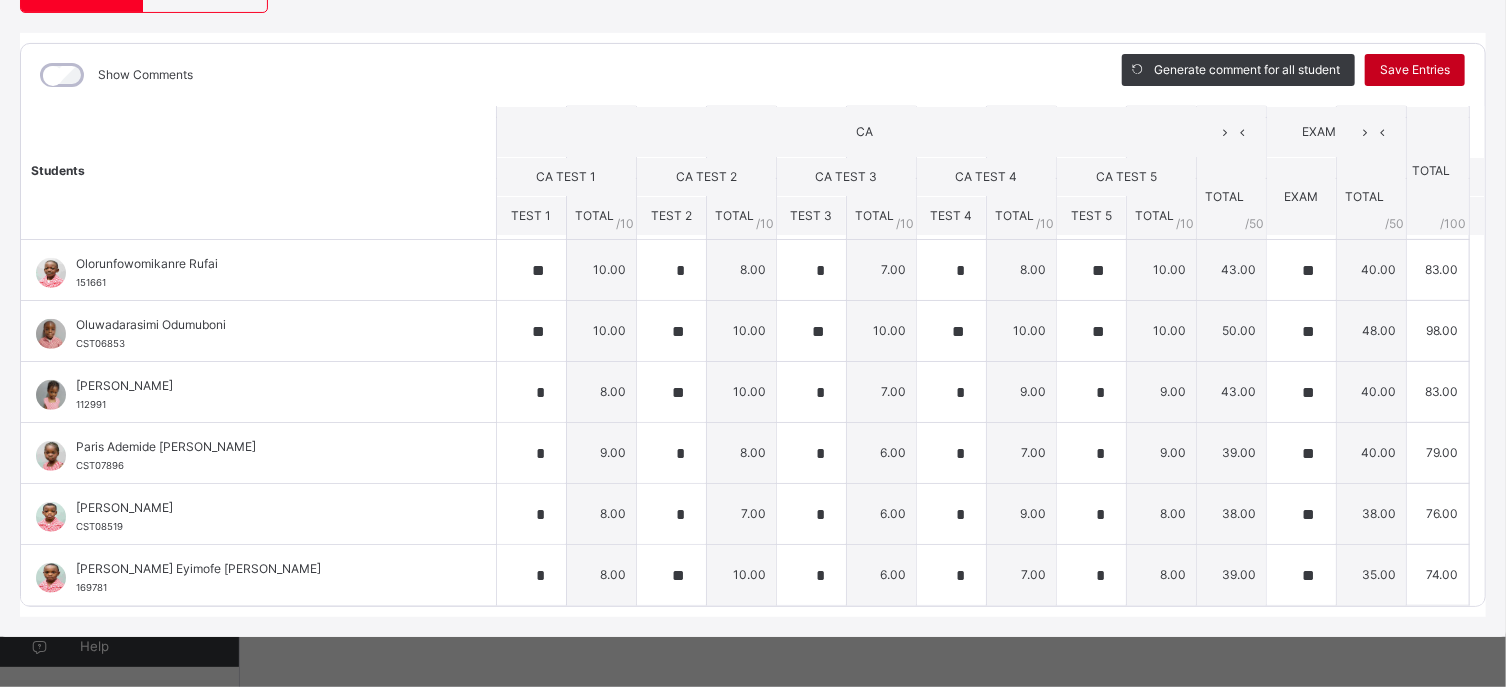 click on "Save Entries" at bounding box center [1415, 70] 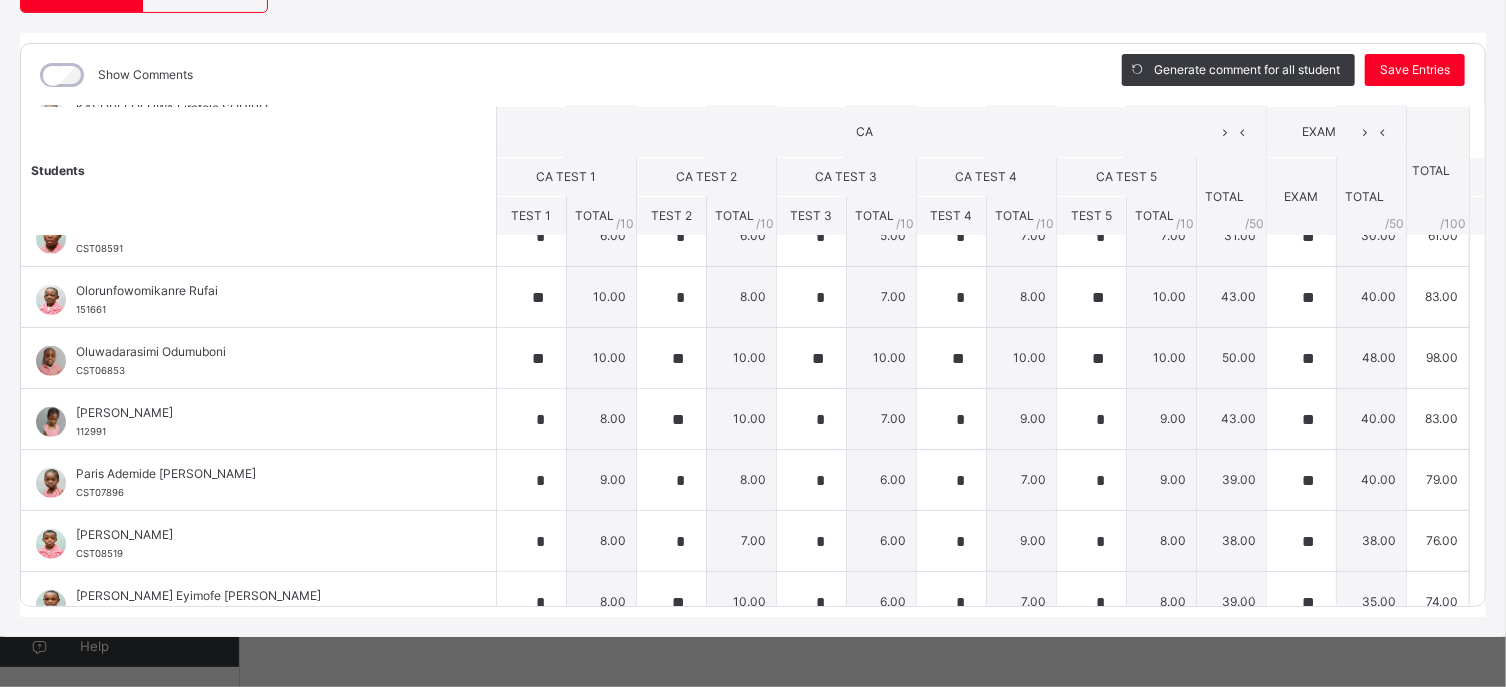 scroll, scrollTop: 547, scrollLeft: 0, axis: vertical 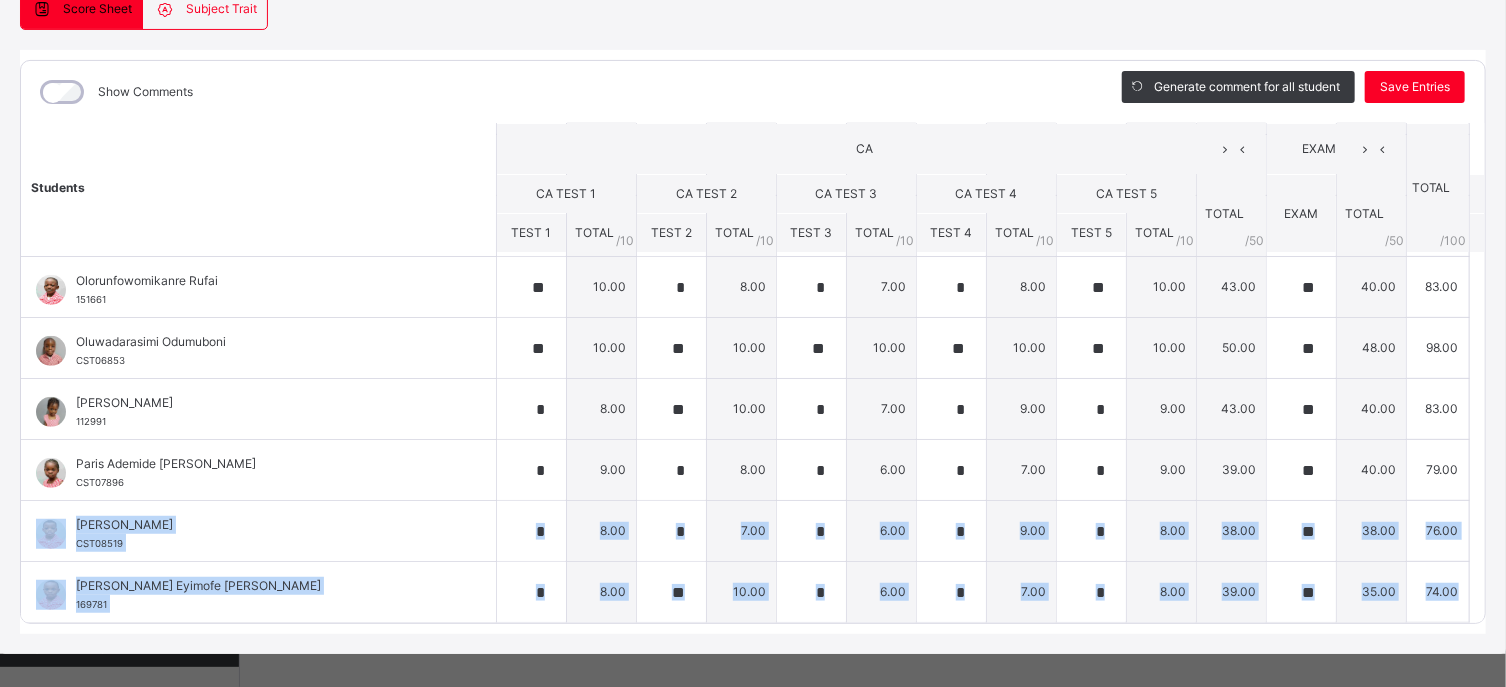 drag, startPoint x: 1447, startPoint y: 496, endPoint x: 1447, endPoint y: 563, distance: 67 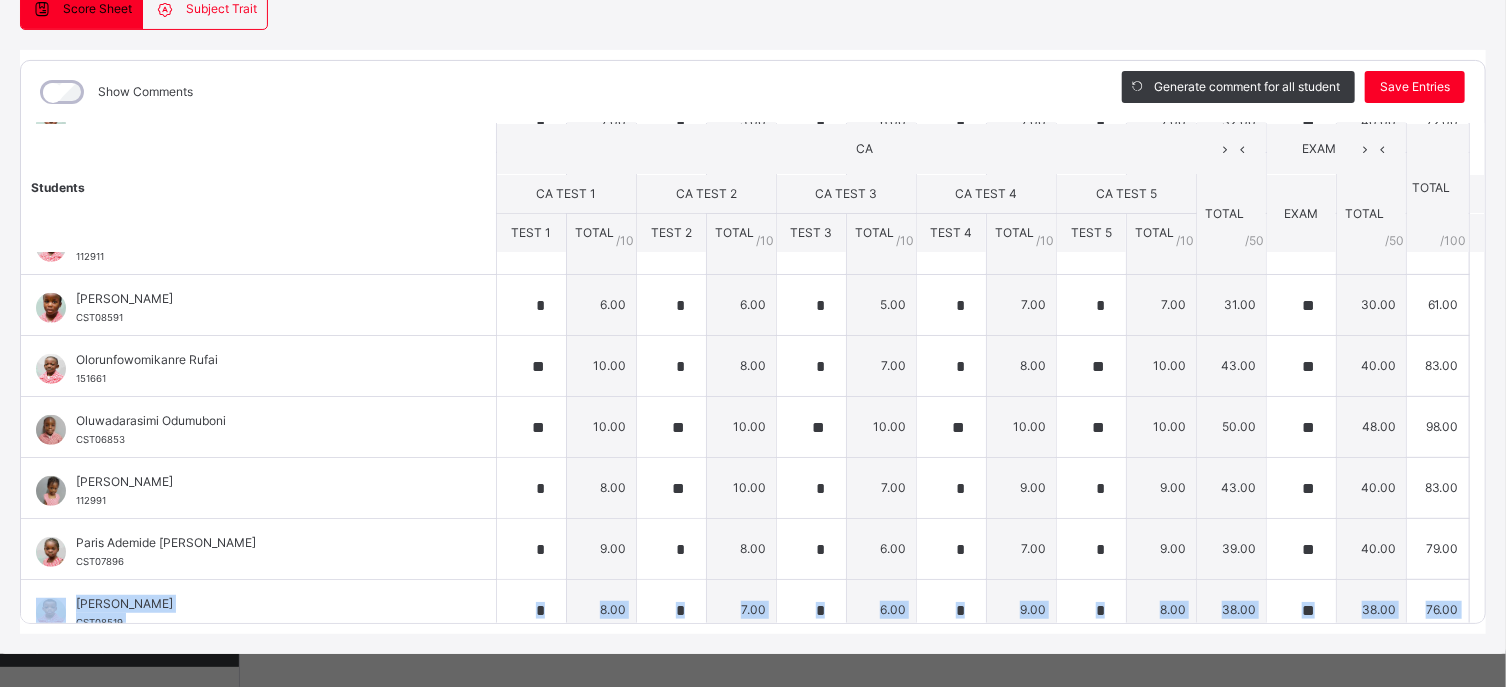 scroll, scrollTop: 462, scrollLeft: 0, axis: vertical 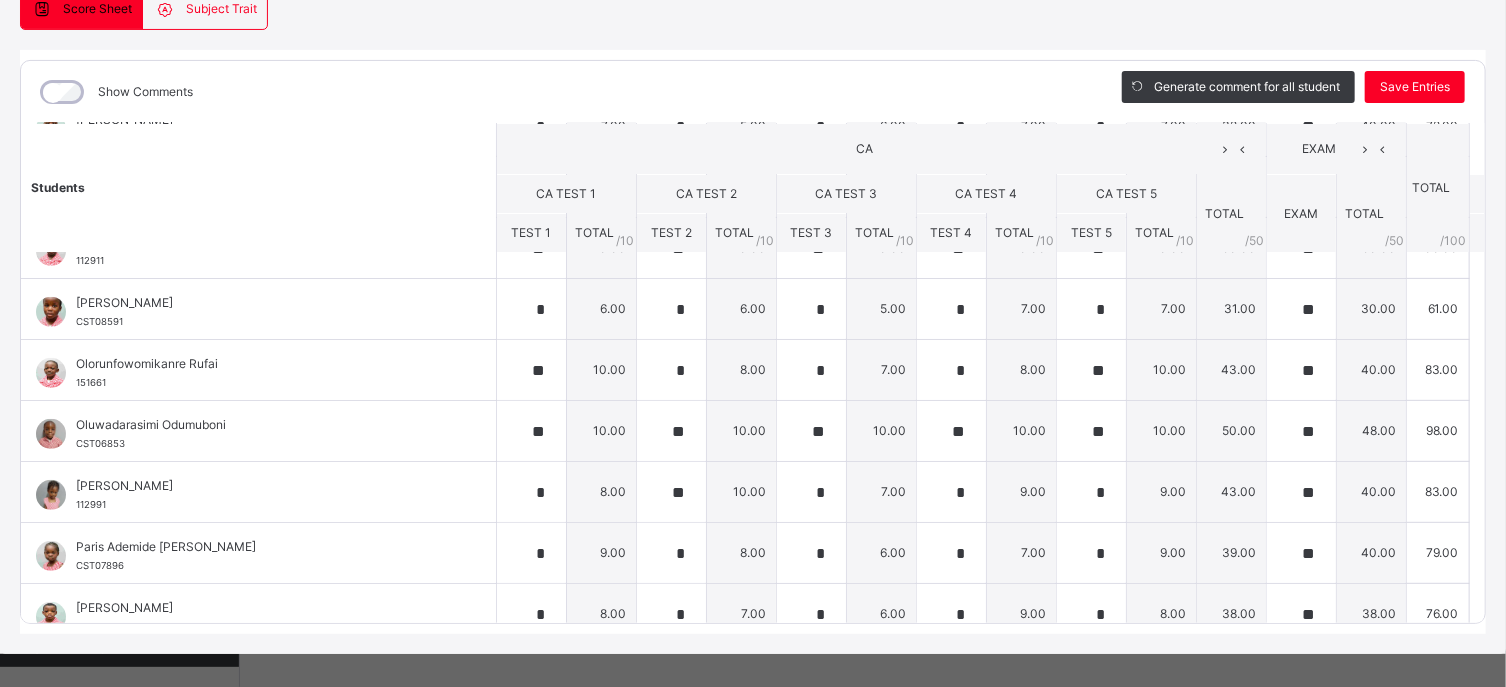 drag, startPoint x: 1446, startPoint y: 387, endPoint x: 1448, endPoint y: 371, distance: 16.124516 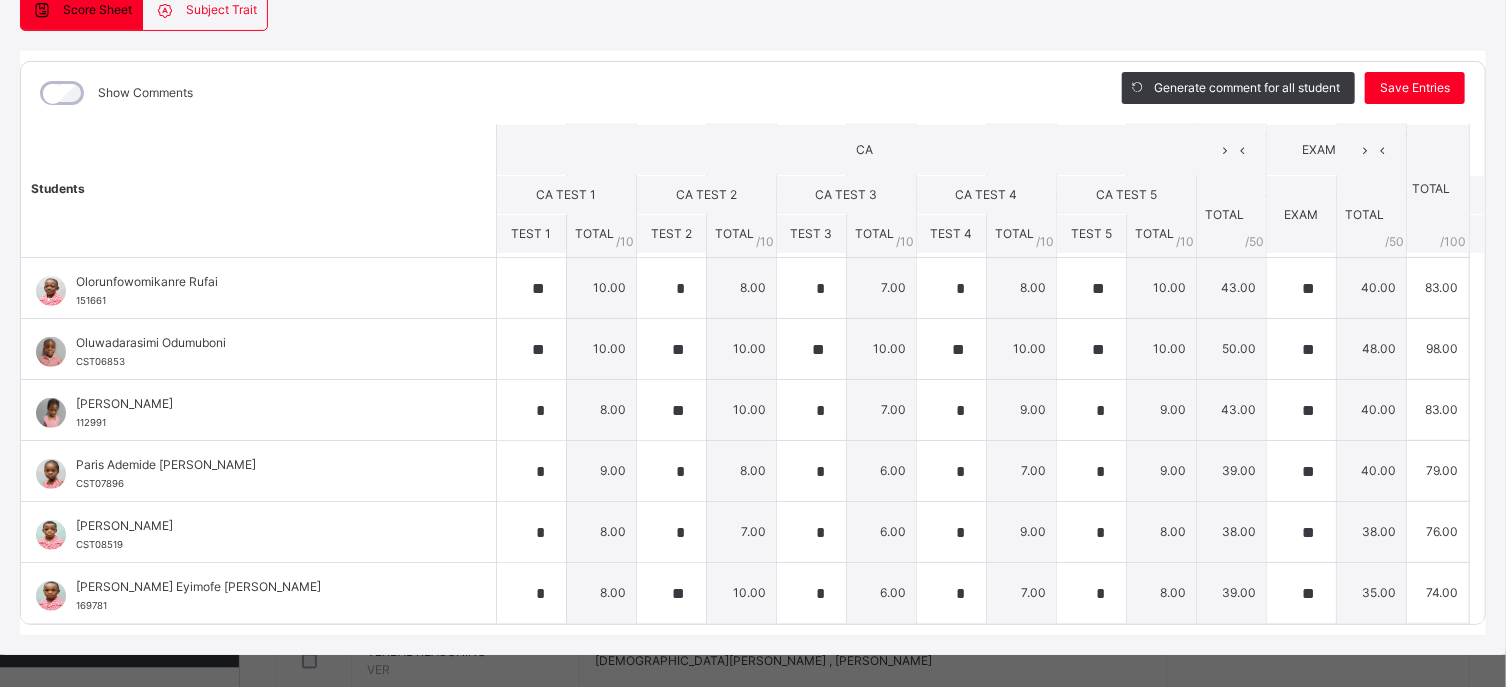 scroll, scrollTop: 1010, scrollLeft: 0, axis: vertical 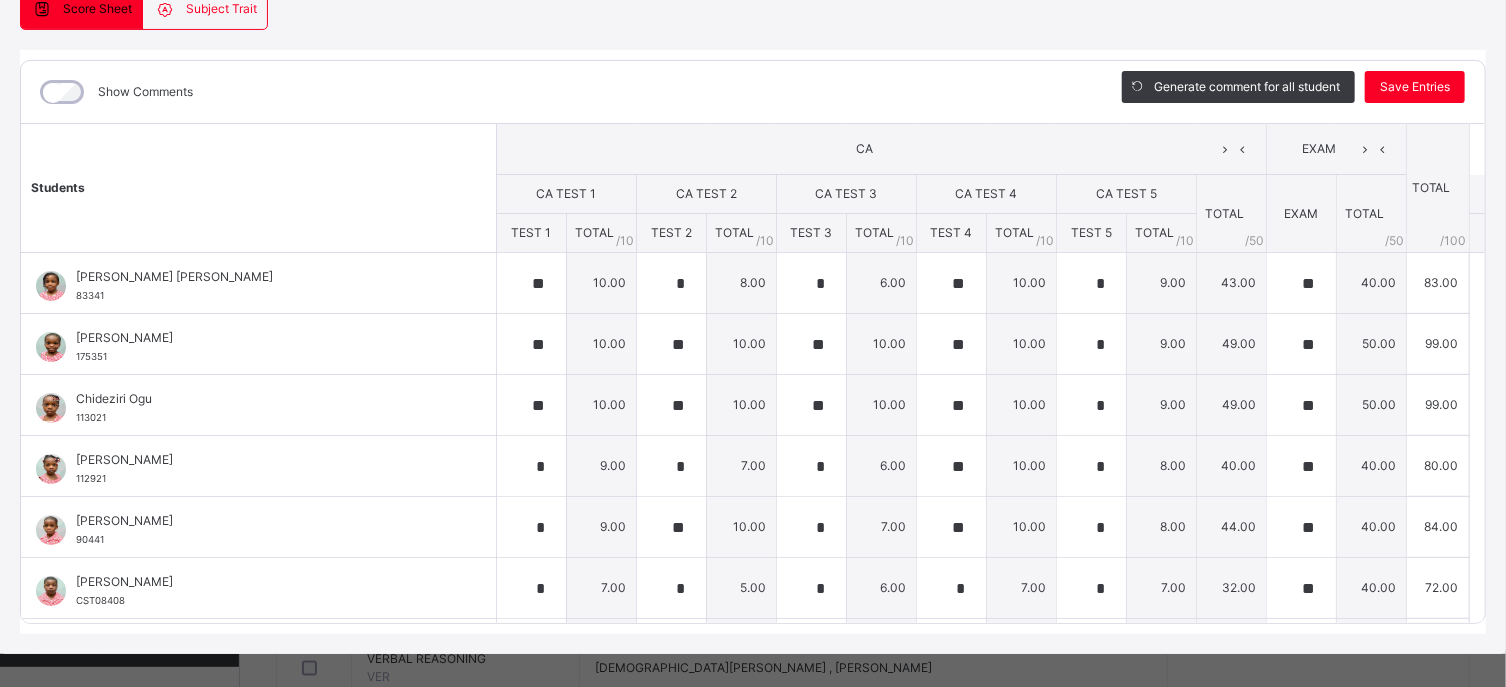 drag, startPoint x: 1447, startPoint y: 324, endPoint x: 1461, endPoint y: 259, distance: 66.4906 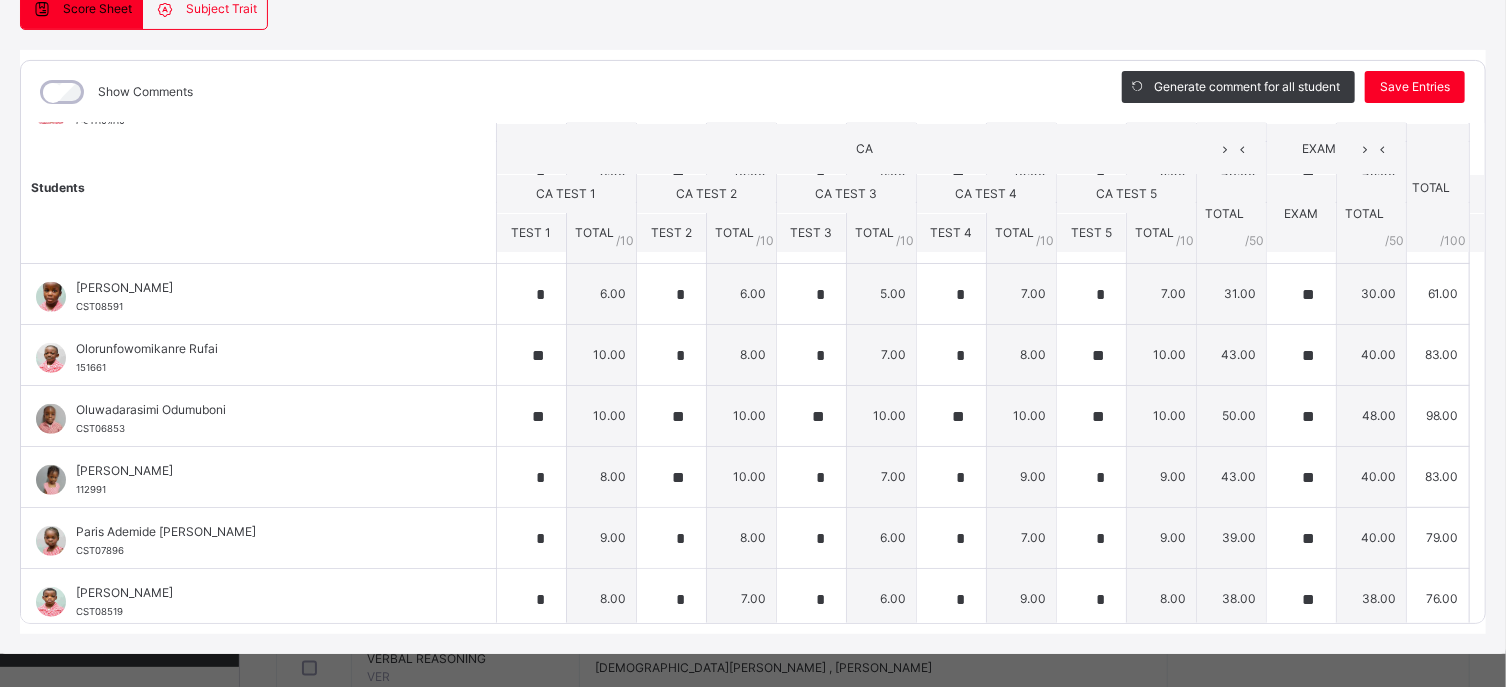 scroll, scrollTop: 480, scrollLeft: 0, axis: vertical 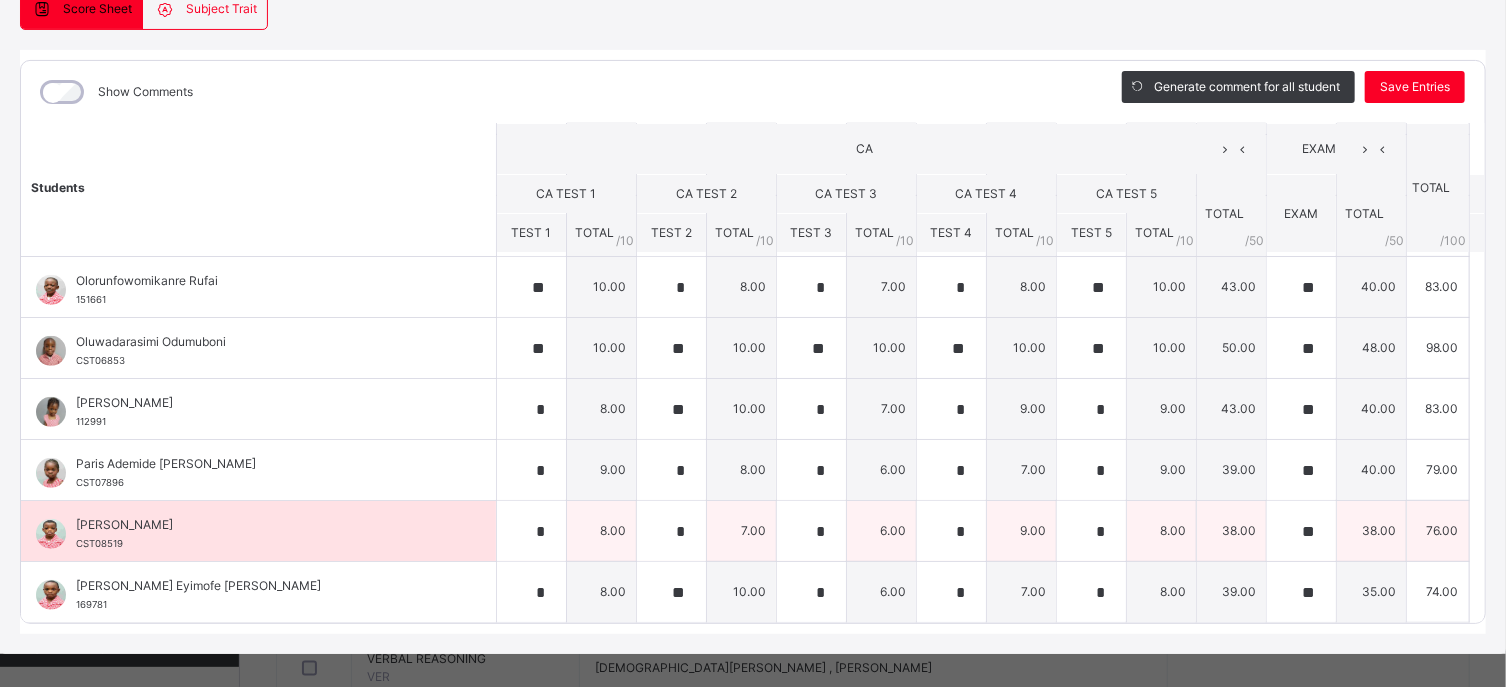 click on "**" at bounding box center (1301, 531) 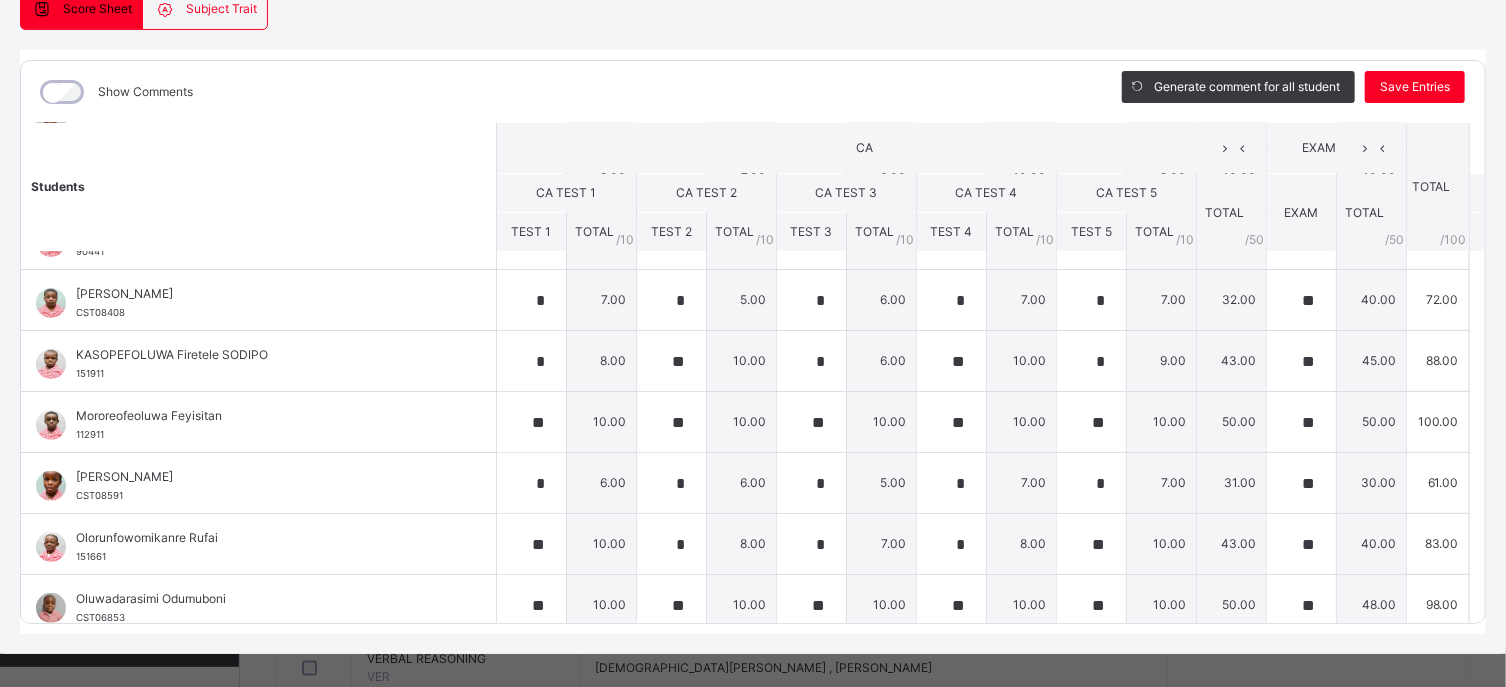scroll, scrollTop: 286, scrollLeft: 0, axis: vertical 